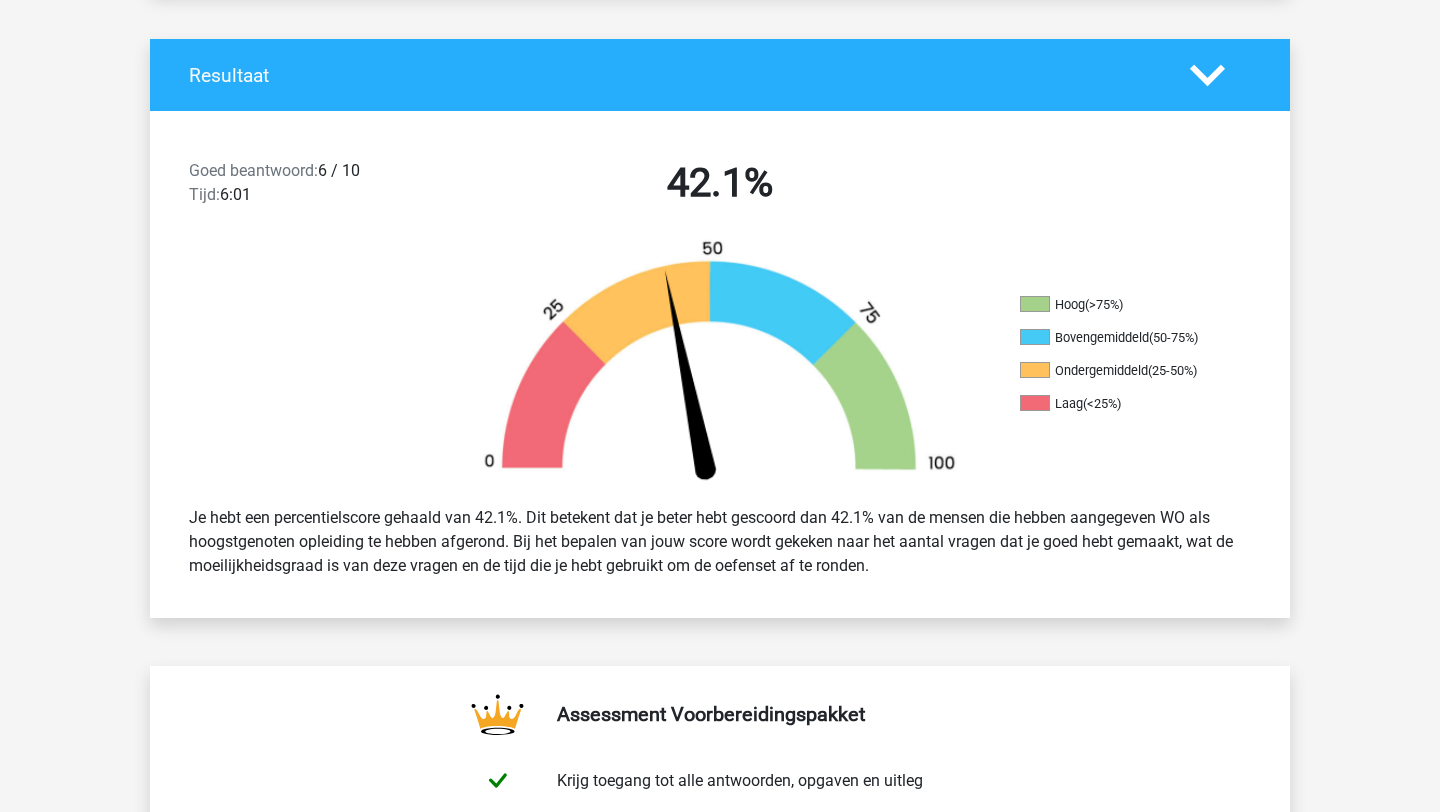 scroll, scrollTop: 0, scrollLeft: 0, axis: both 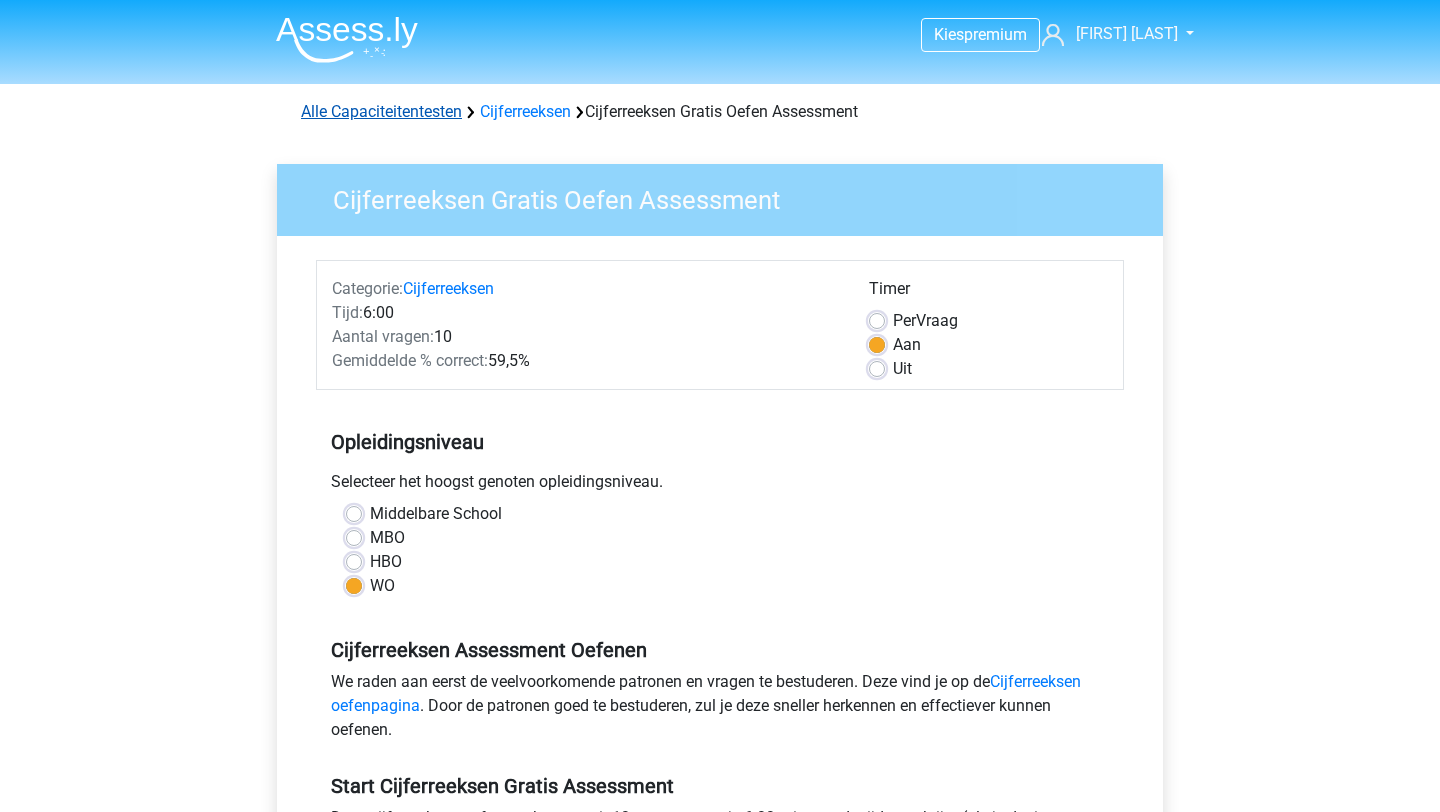 click on "Alle Capaciteitentesten" at bounding box center [381, 111] 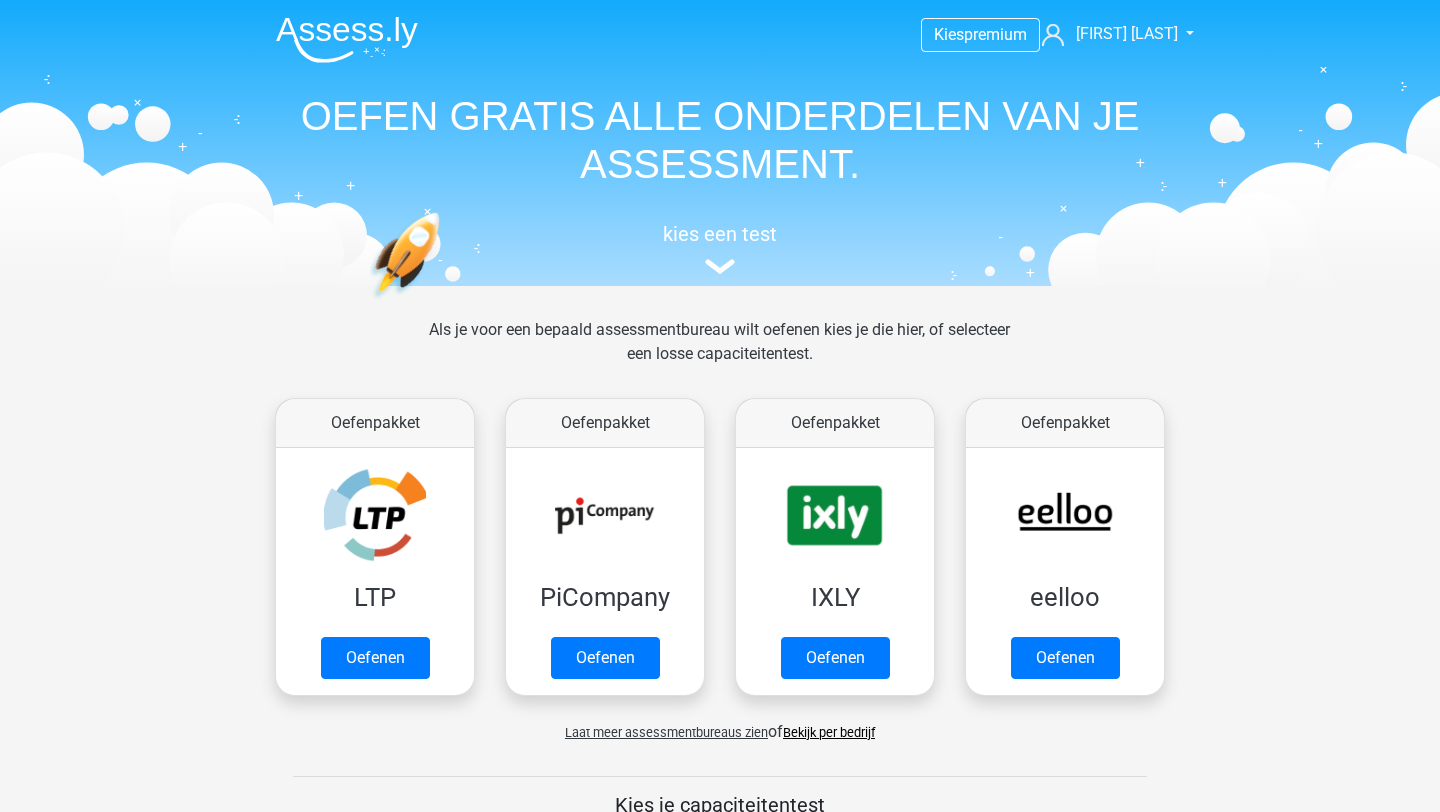 scroll, scrollTop: 850, scrollLeft: 0, axis: vertical 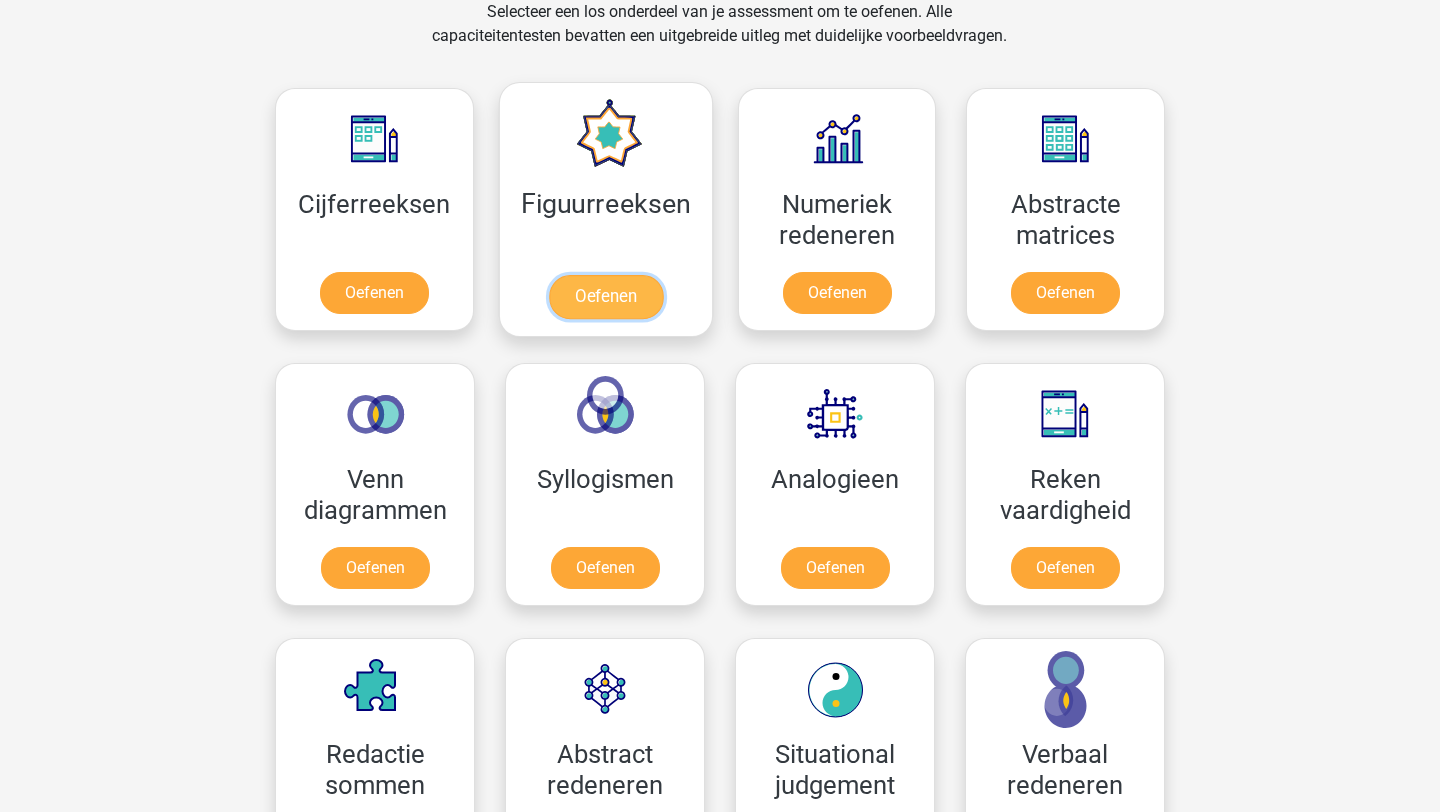 click on "Oefenen" at bounding box center (605, 297) 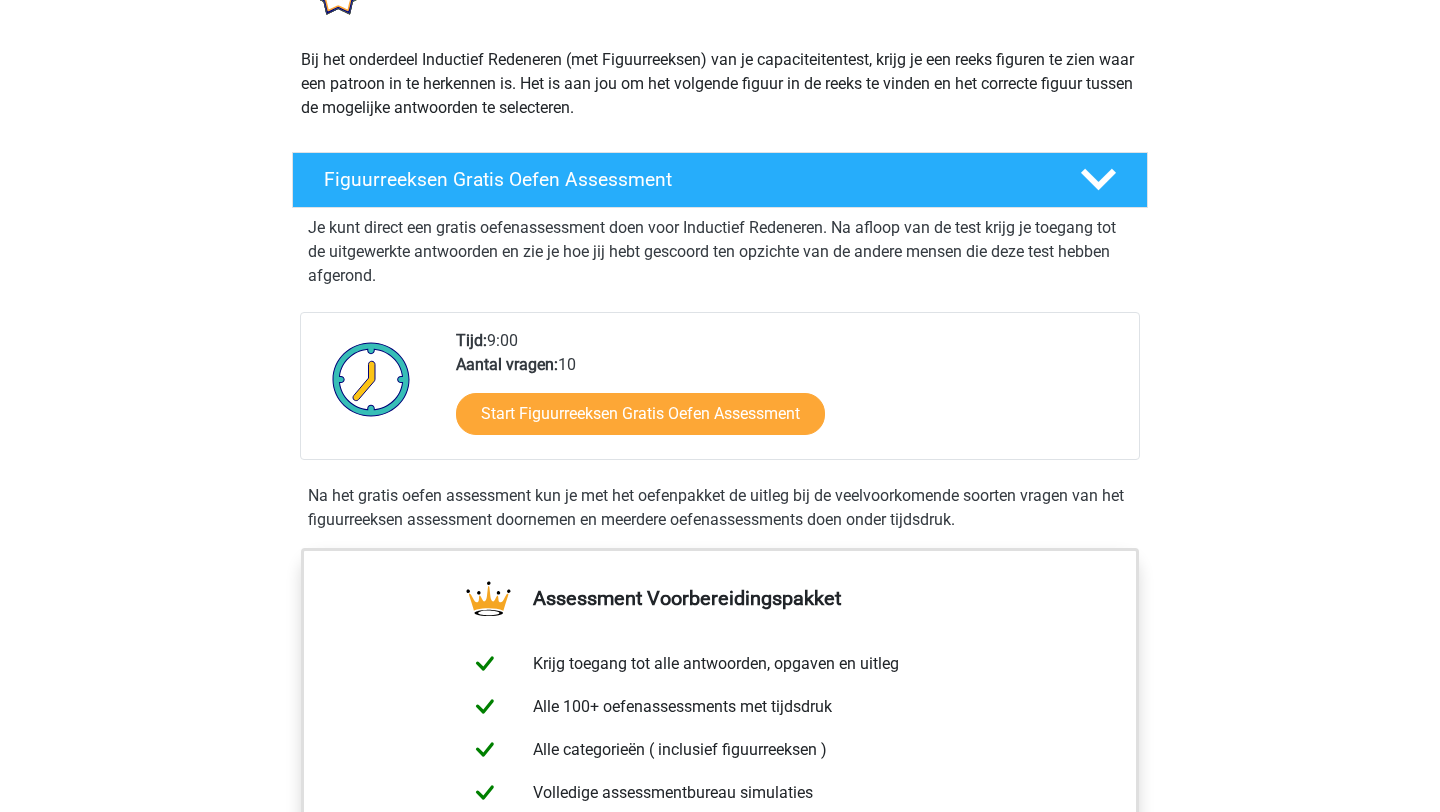 scroll, scrollTop: 215, scrollLeft: 0, axis: vertical 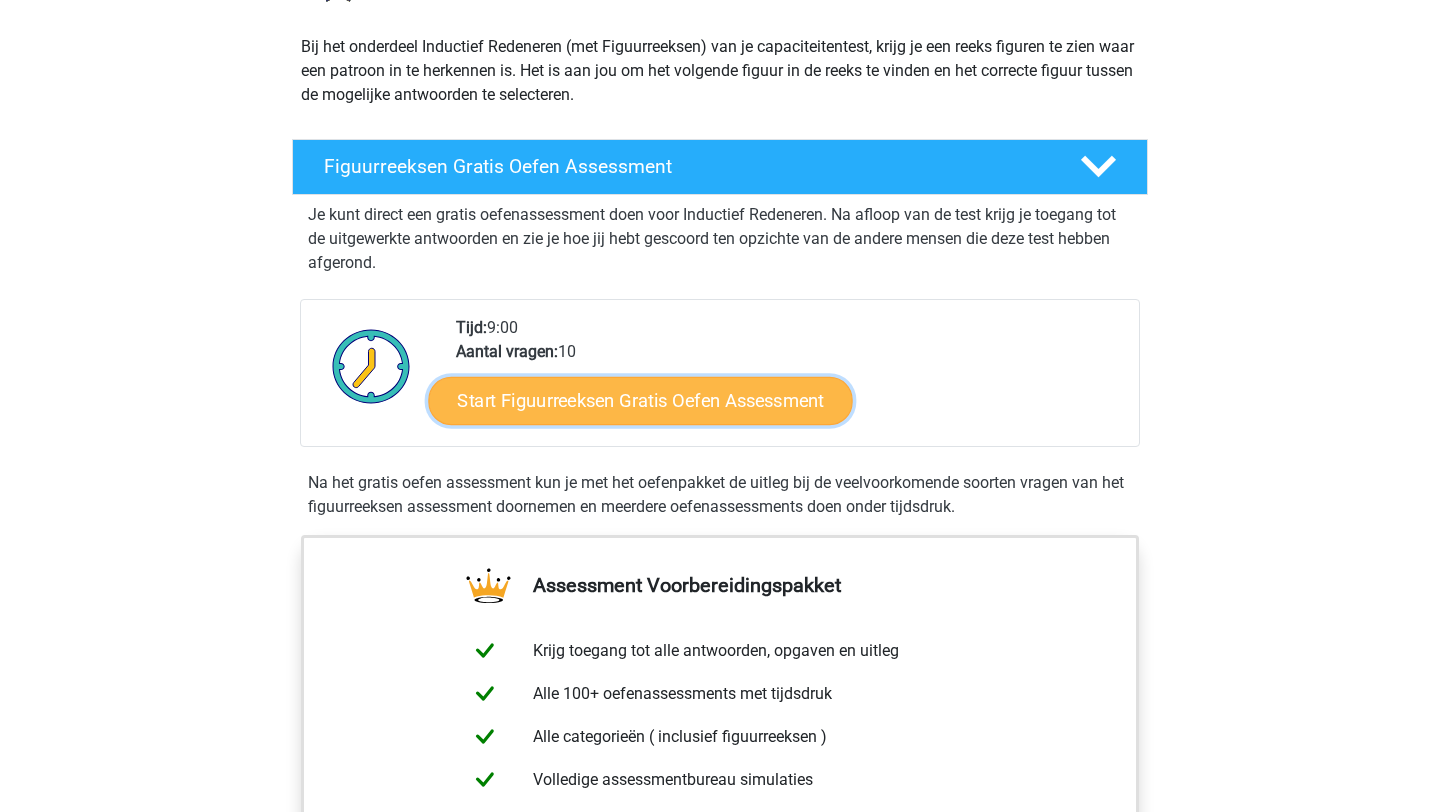 click on "Start Figuurreeksen
Gratis Oefen Assessment" at bounding box center [641, 400] 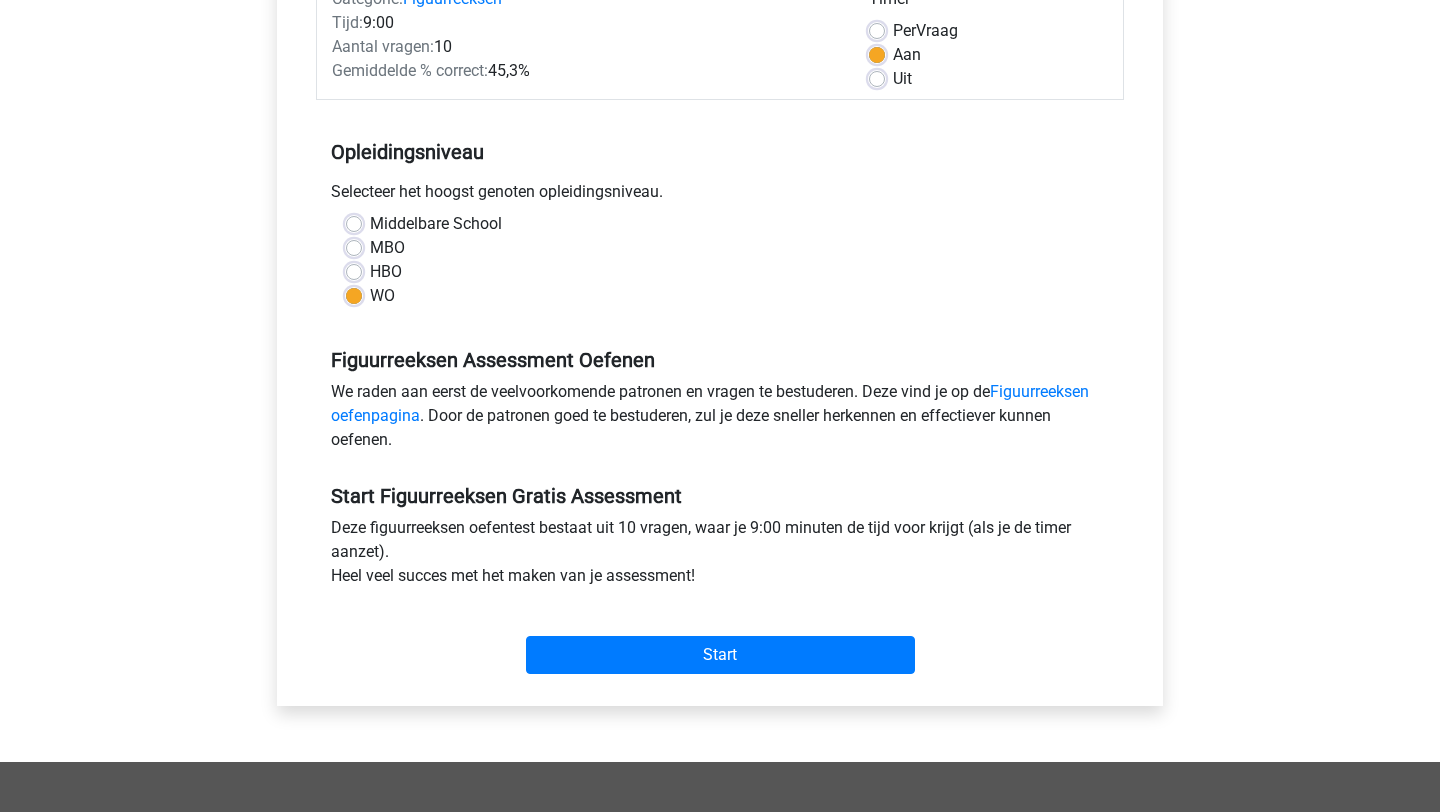 scroll, scrollTop: 291, scrollLeft: 0, axis: vertical 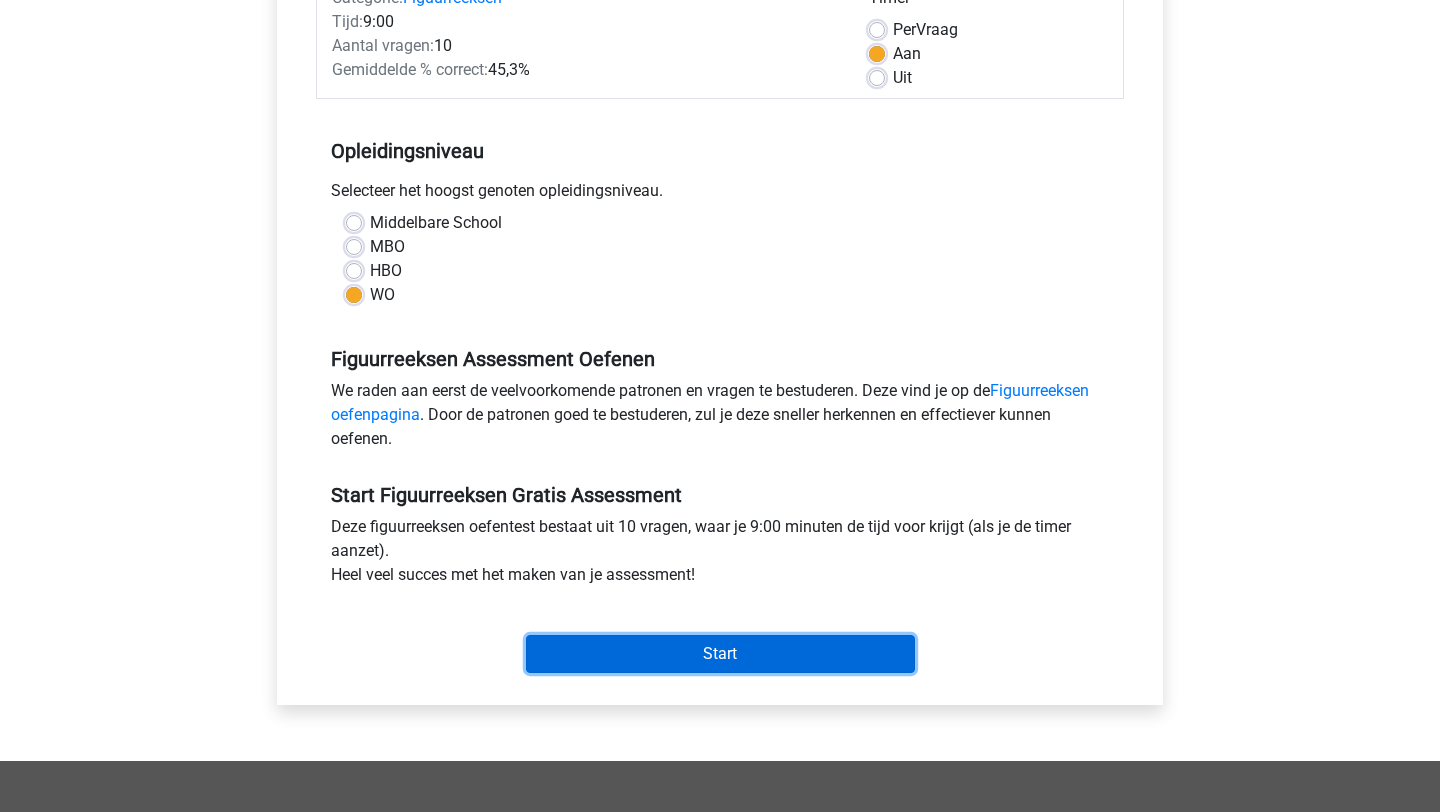 click on "Start" at bounding box center [720, 654] 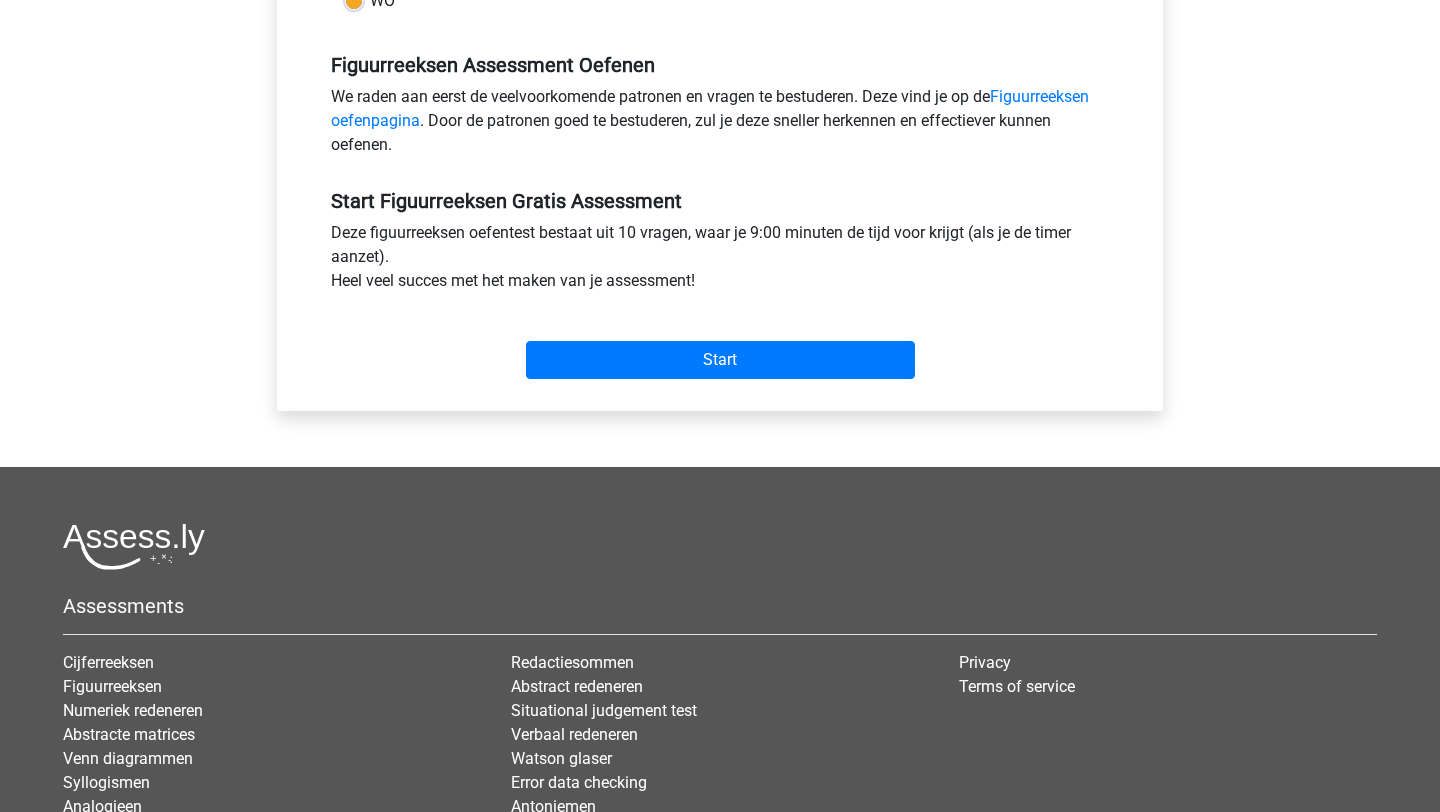 scroll, scrollTop: 0, scrollLeft: 0, axis: both 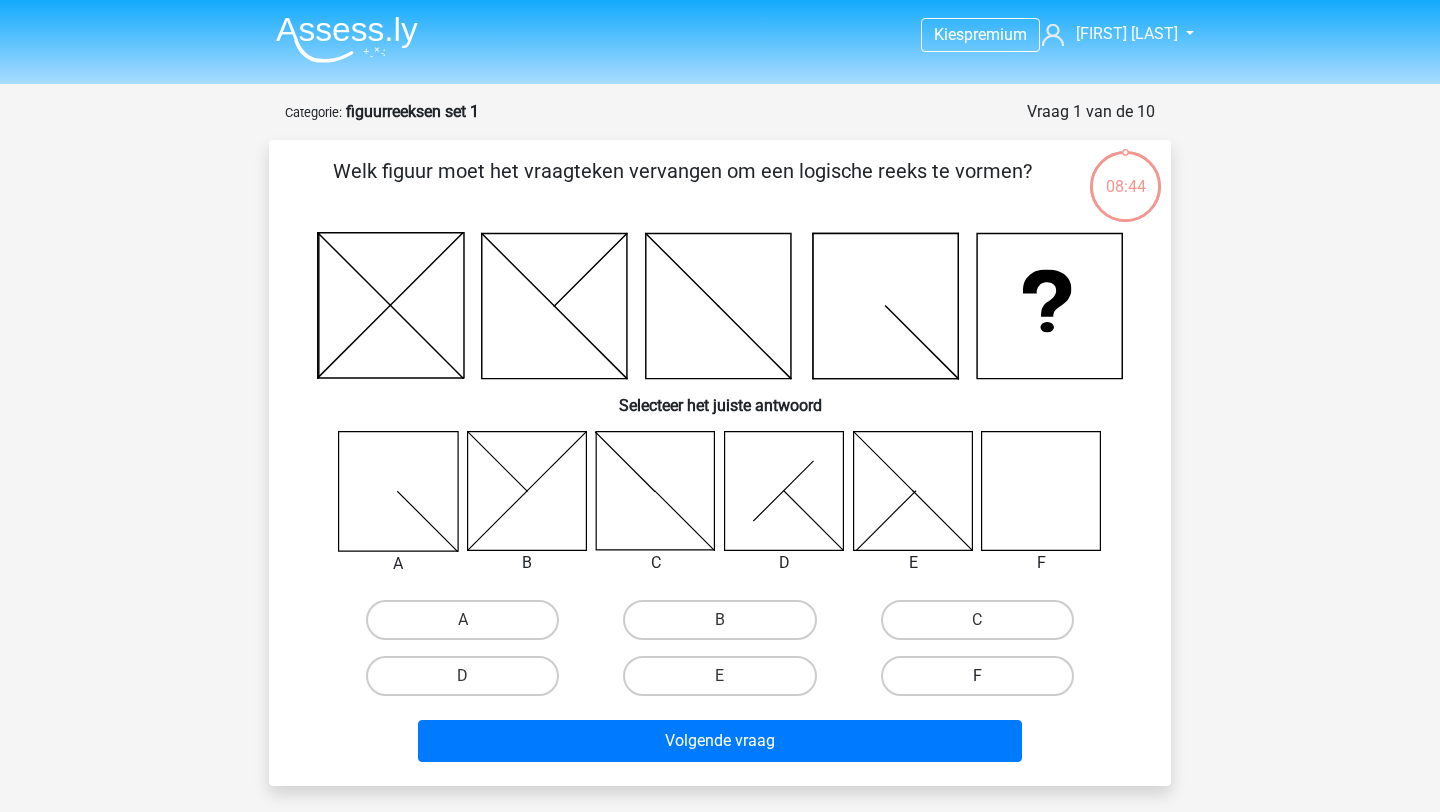 click on "F" at bounding box center [977, 676] 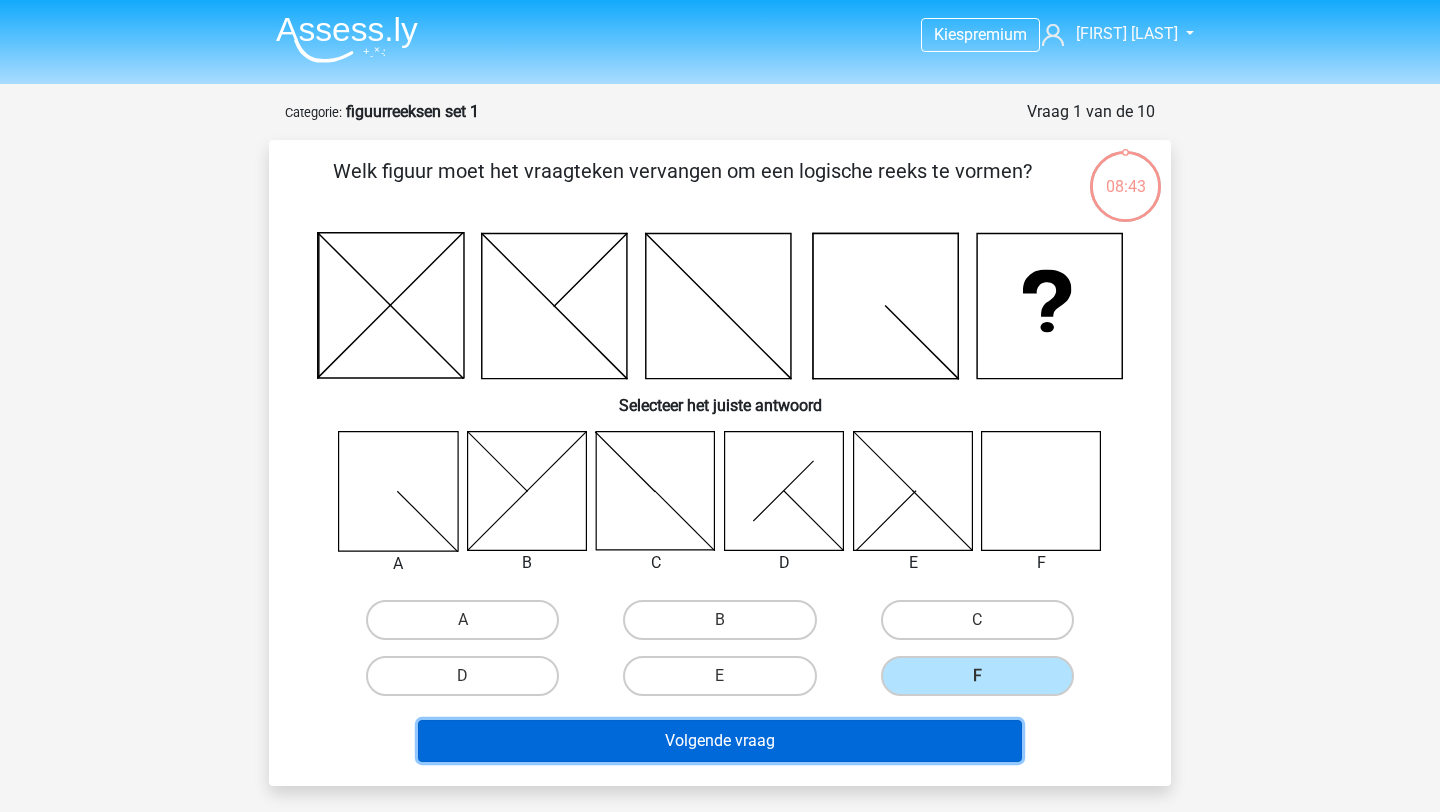click on "Volgende vraag" at bounding box center (720, 741) 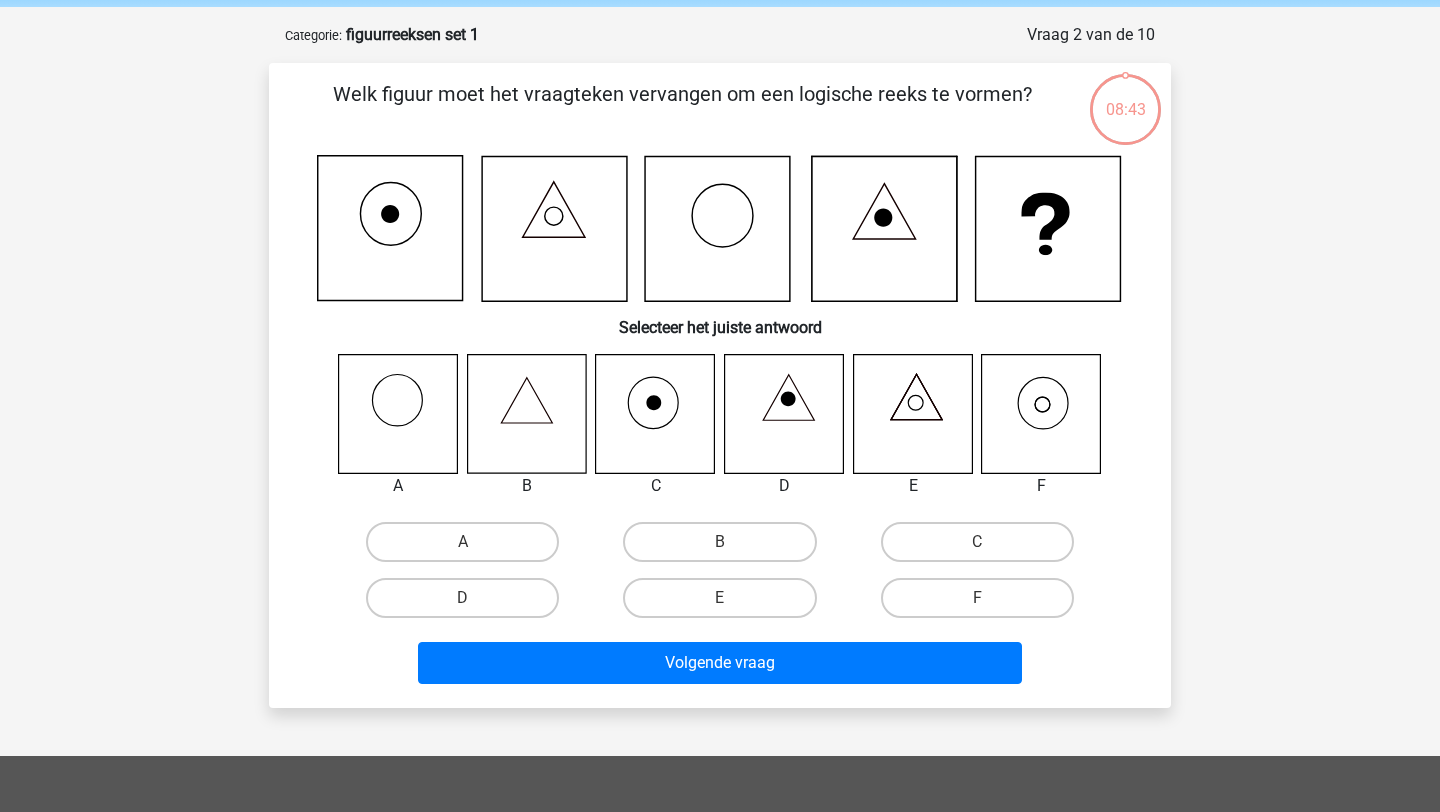 scroll, scrollTop: 69, scrollLeft: 0, axis: vertical 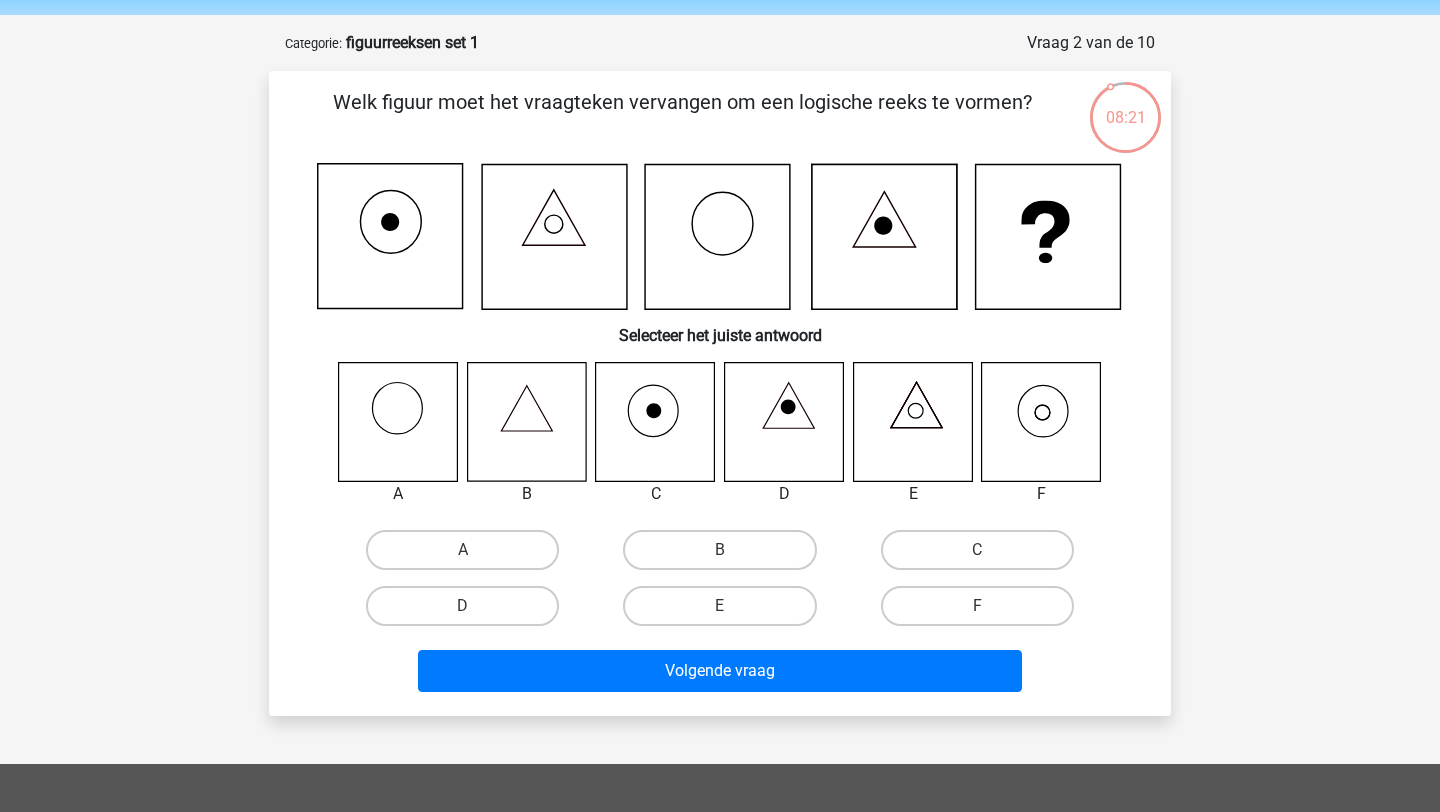click on "F" at bounding box center (983, 612) 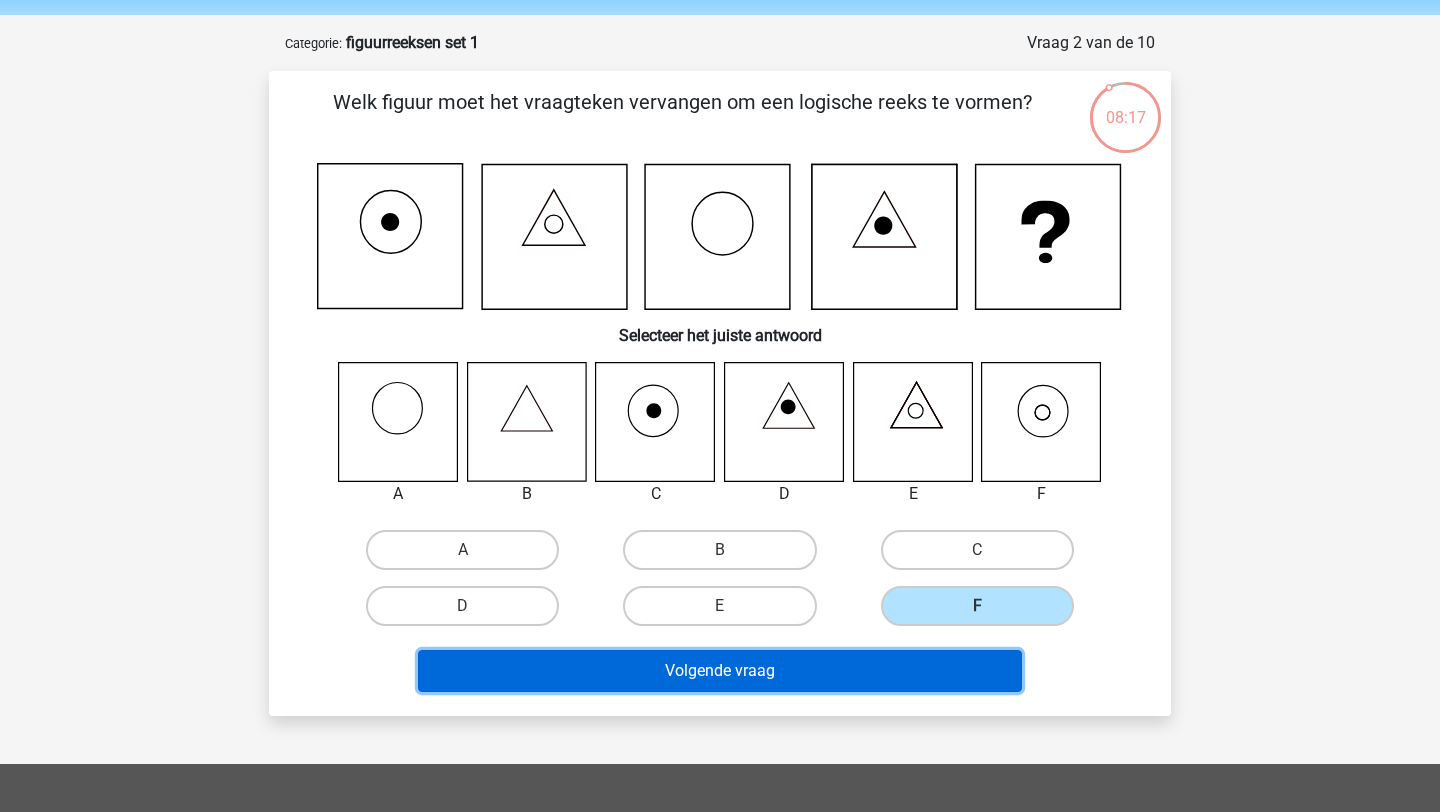 click on "Volgende vraag" at bounding box center [720, 671] 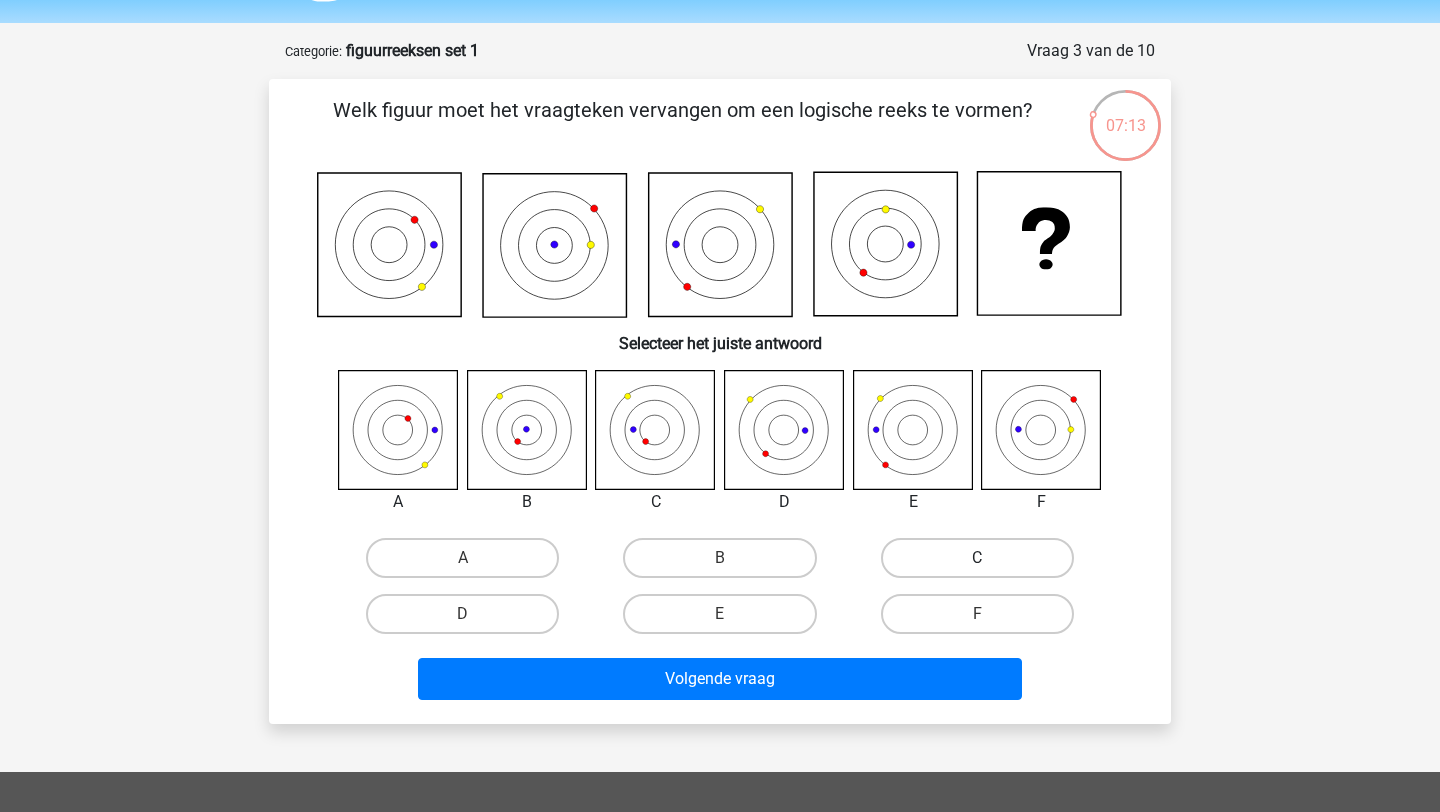 scroll, scrollTop: 56, scrollLeft: 0, axis: vertical 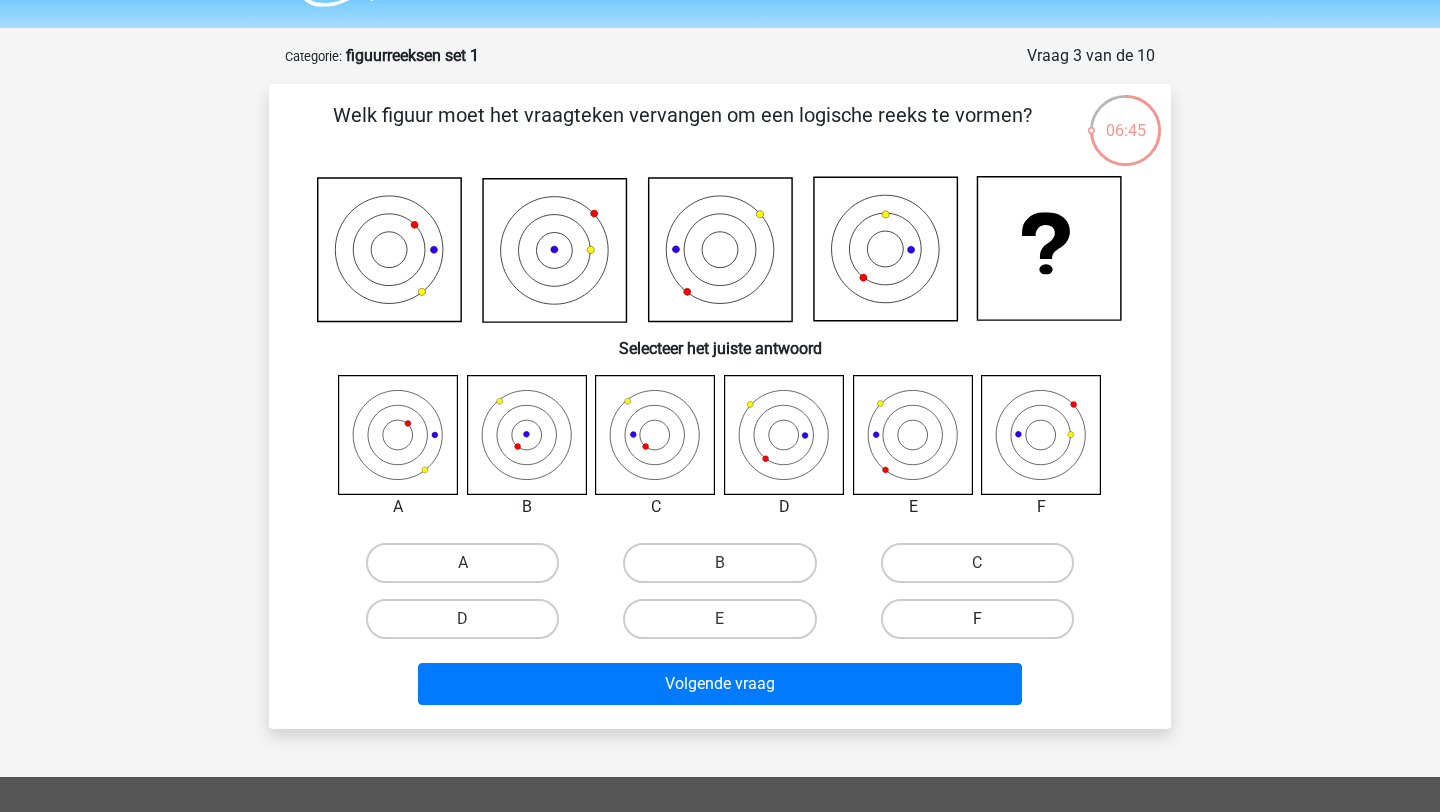 click on "F" at bounding box center (977, 619) 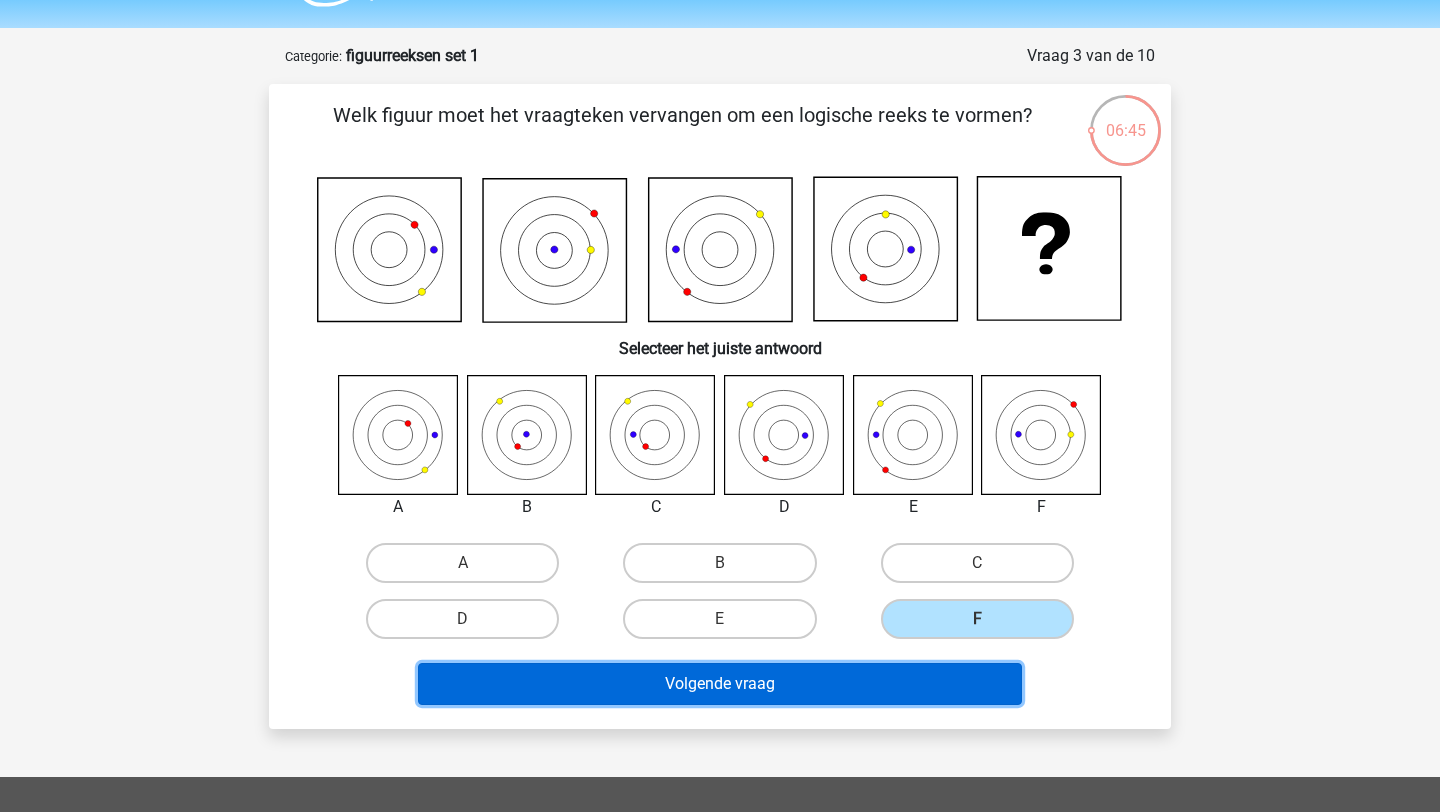 click on "Volgende vraag" at bounding box center [720, 684] 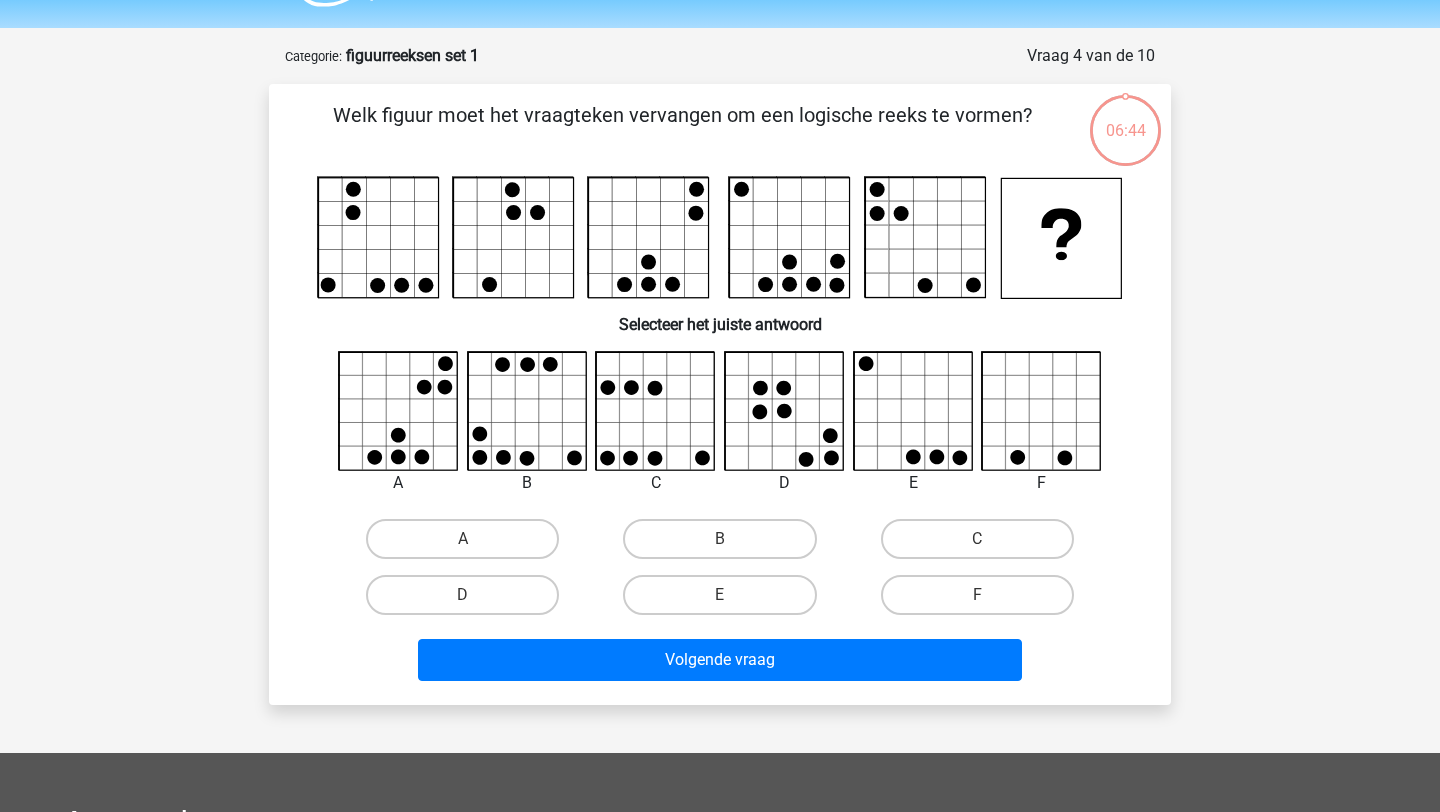 scroll, scrollTop: 100, scrollLeft: 0, axis: vertical 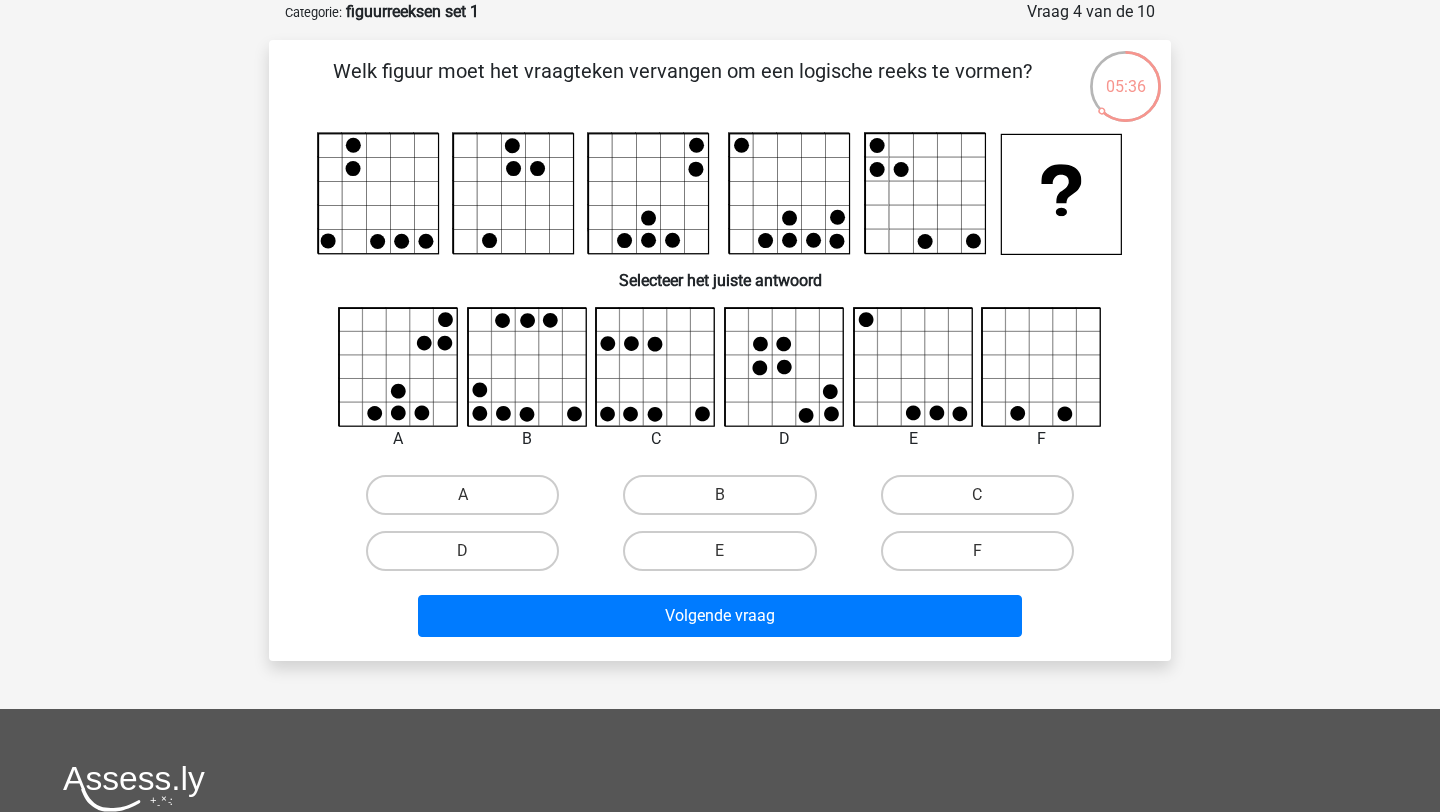 click on "C" at bounding box center (983, 501) 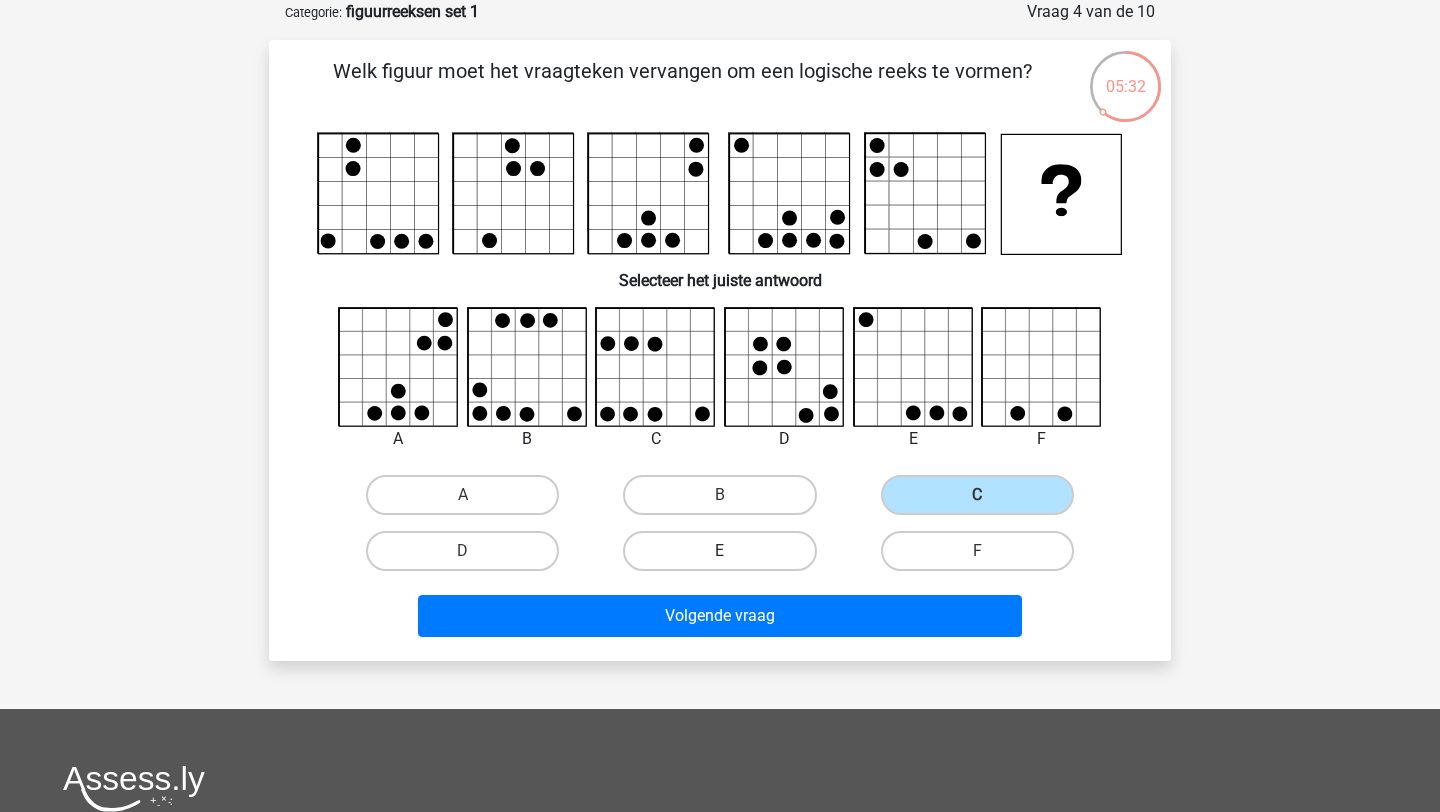 click on "E" at bounding box center (719, 551) 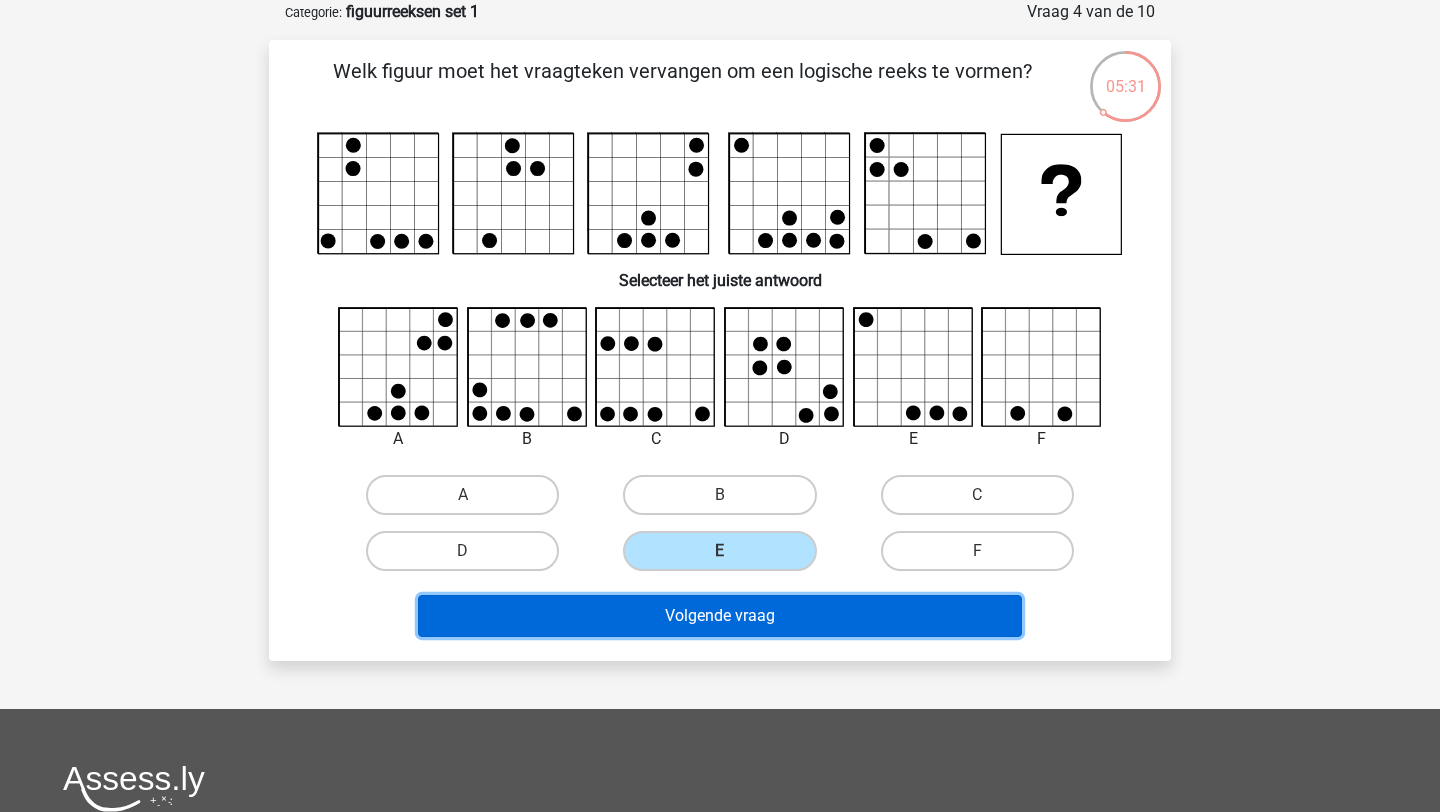 click on "Volgende vraag" at bounding box center (720, 616) 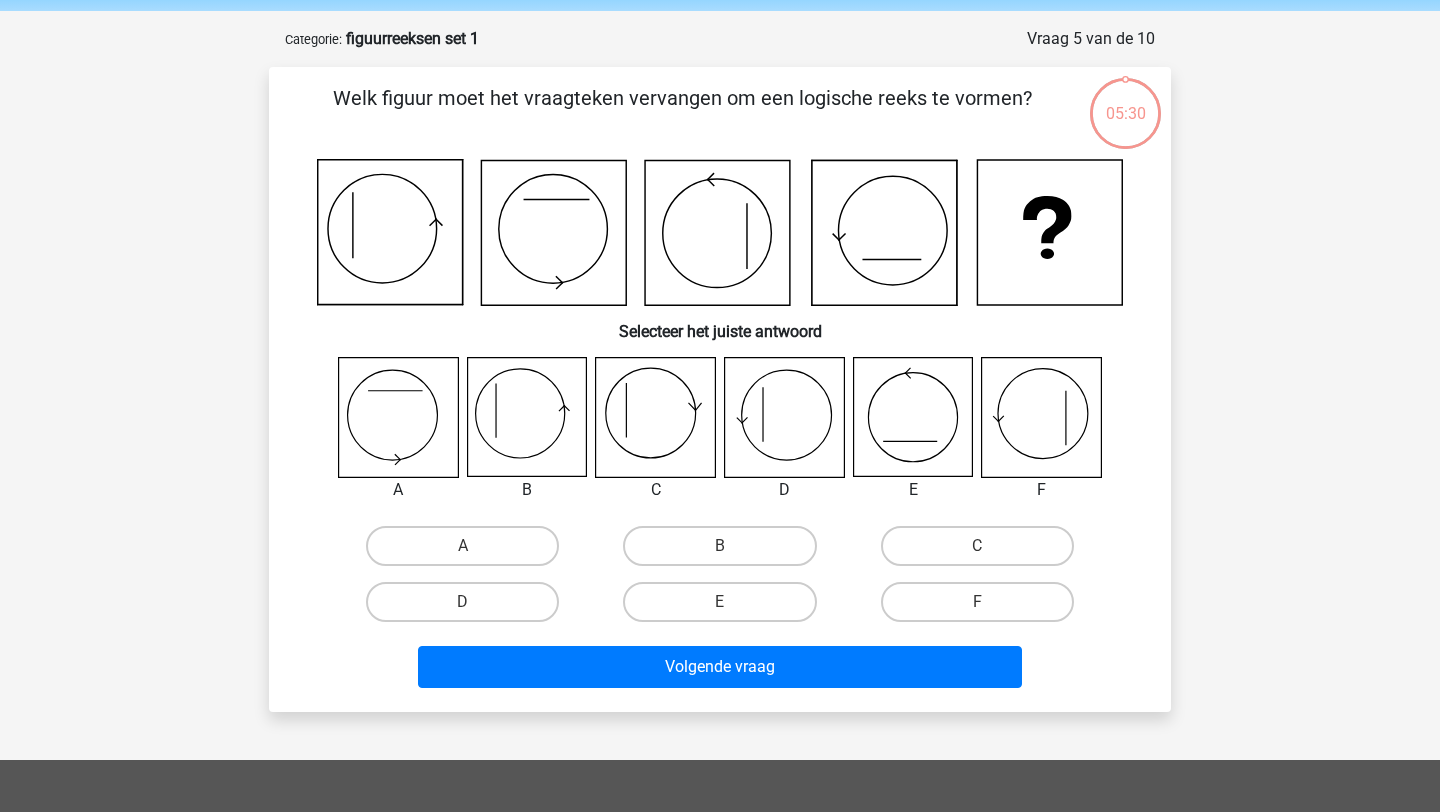 scroll, scrollTop: 72, scrollLeft: 0, axis: vertical 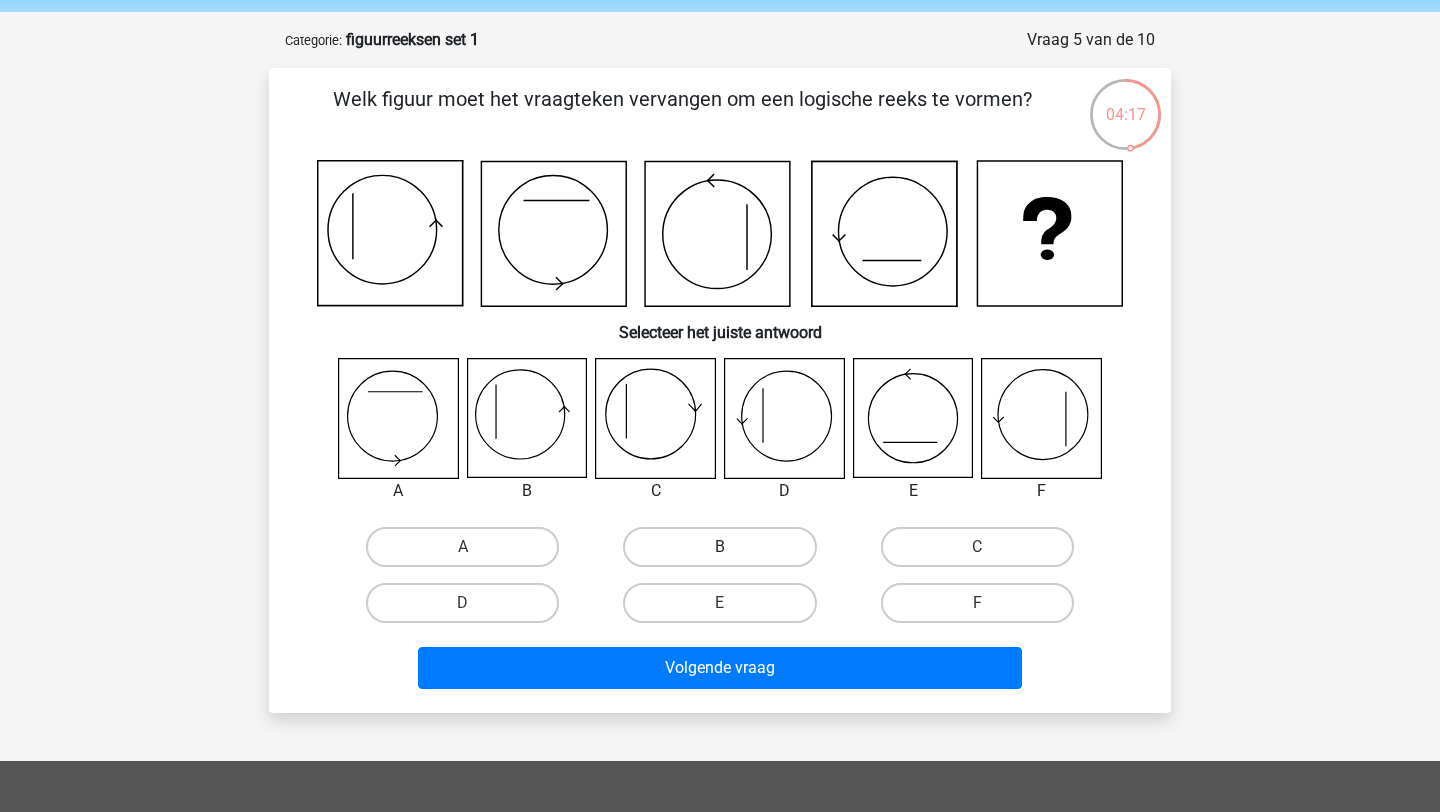 click on "B" at bounding box center [719, 547] 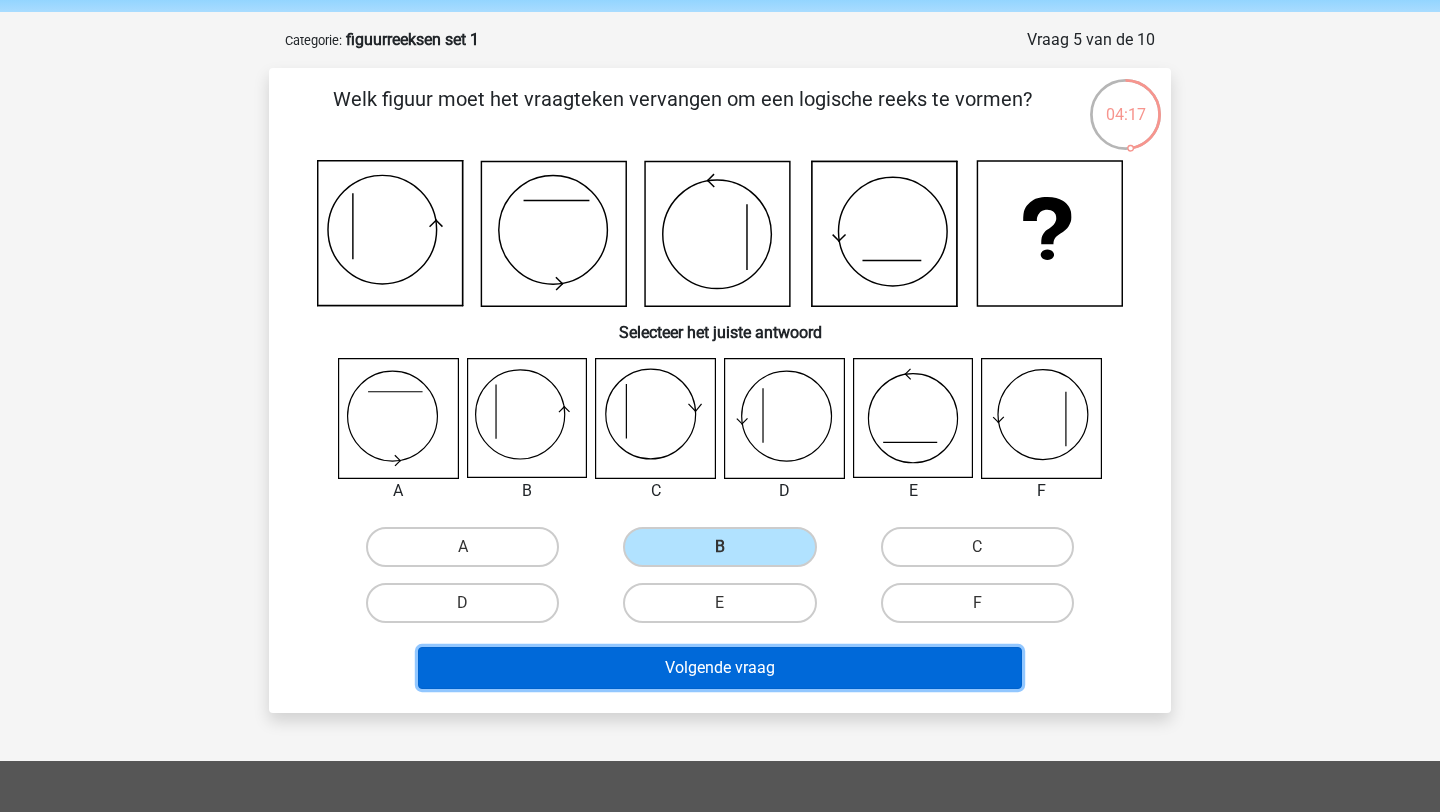 click on "Volgende vraag" at bounding box center (720, 668) 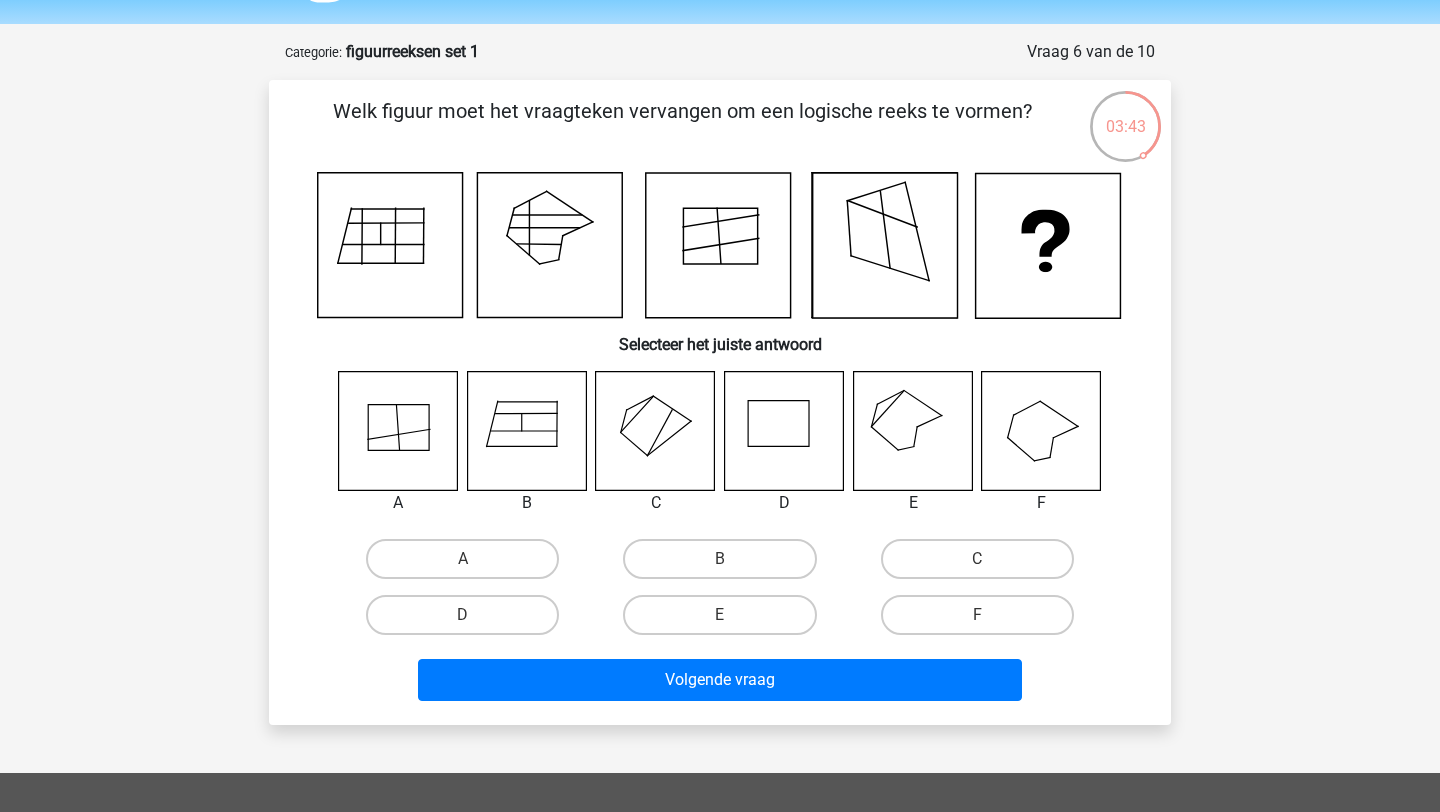 scroll, scrollTop: 68, scrollLeft: 0, axis: vertical 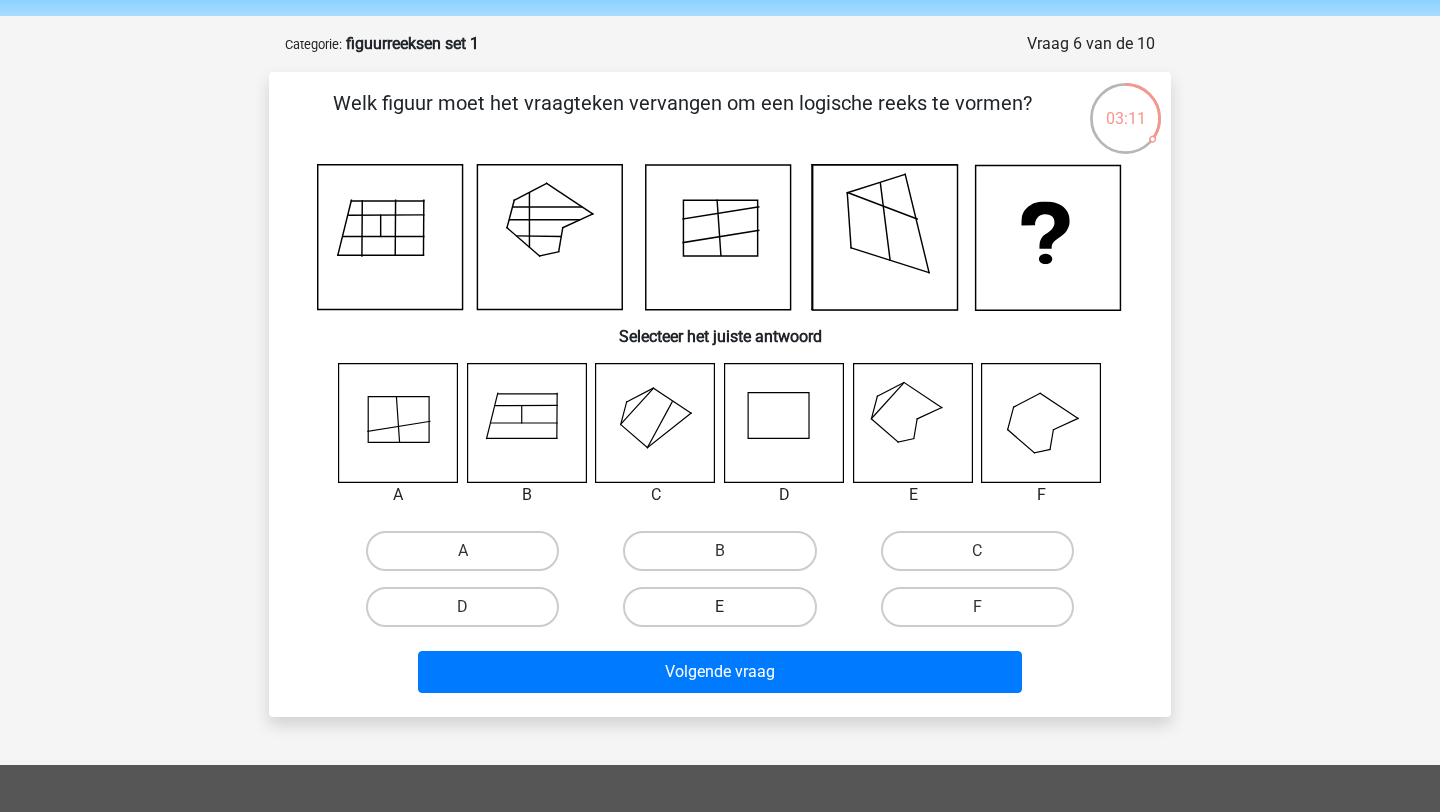 click on "E" at bounding box center [719, 607] 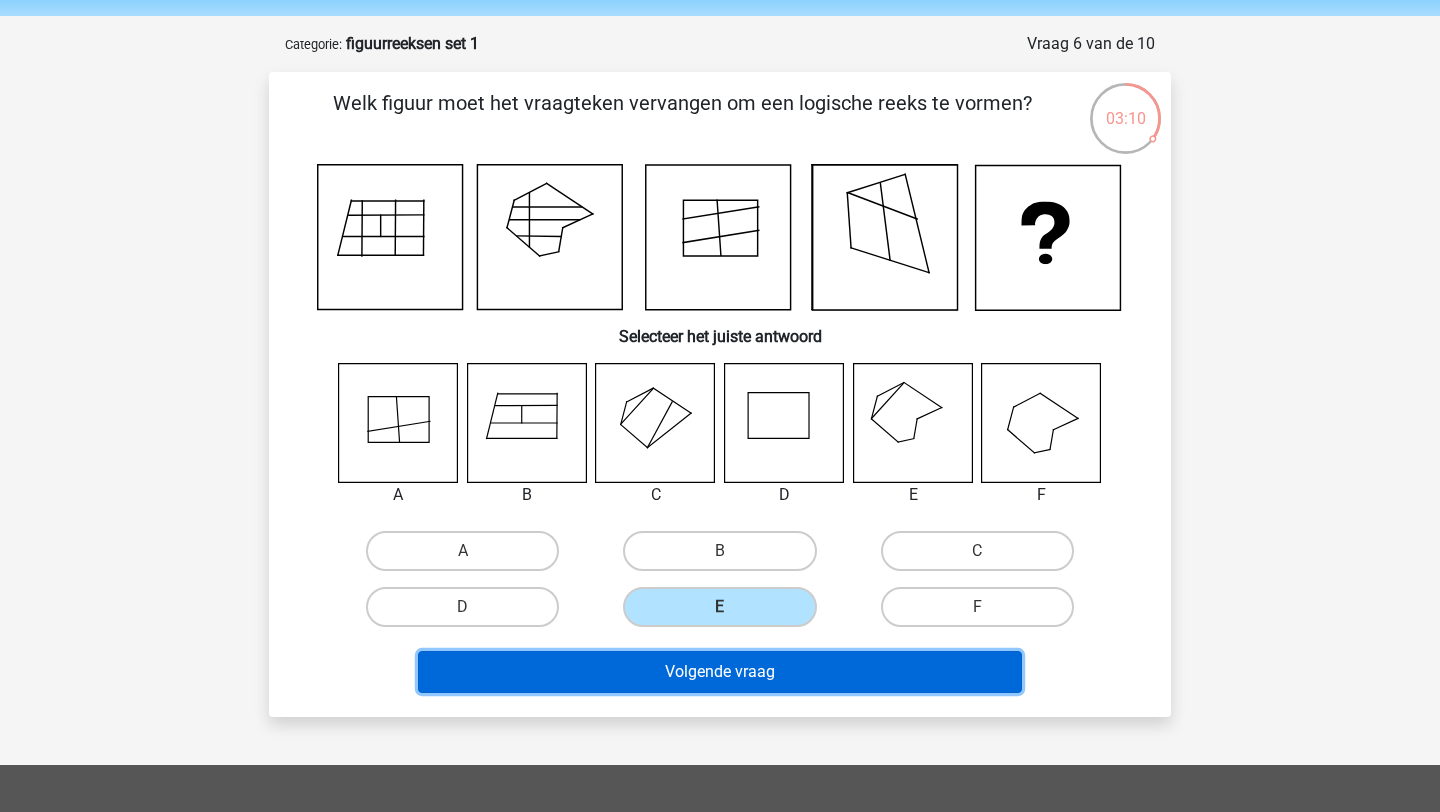 click on "Volgende vraag" at bounding box center [720, 672] 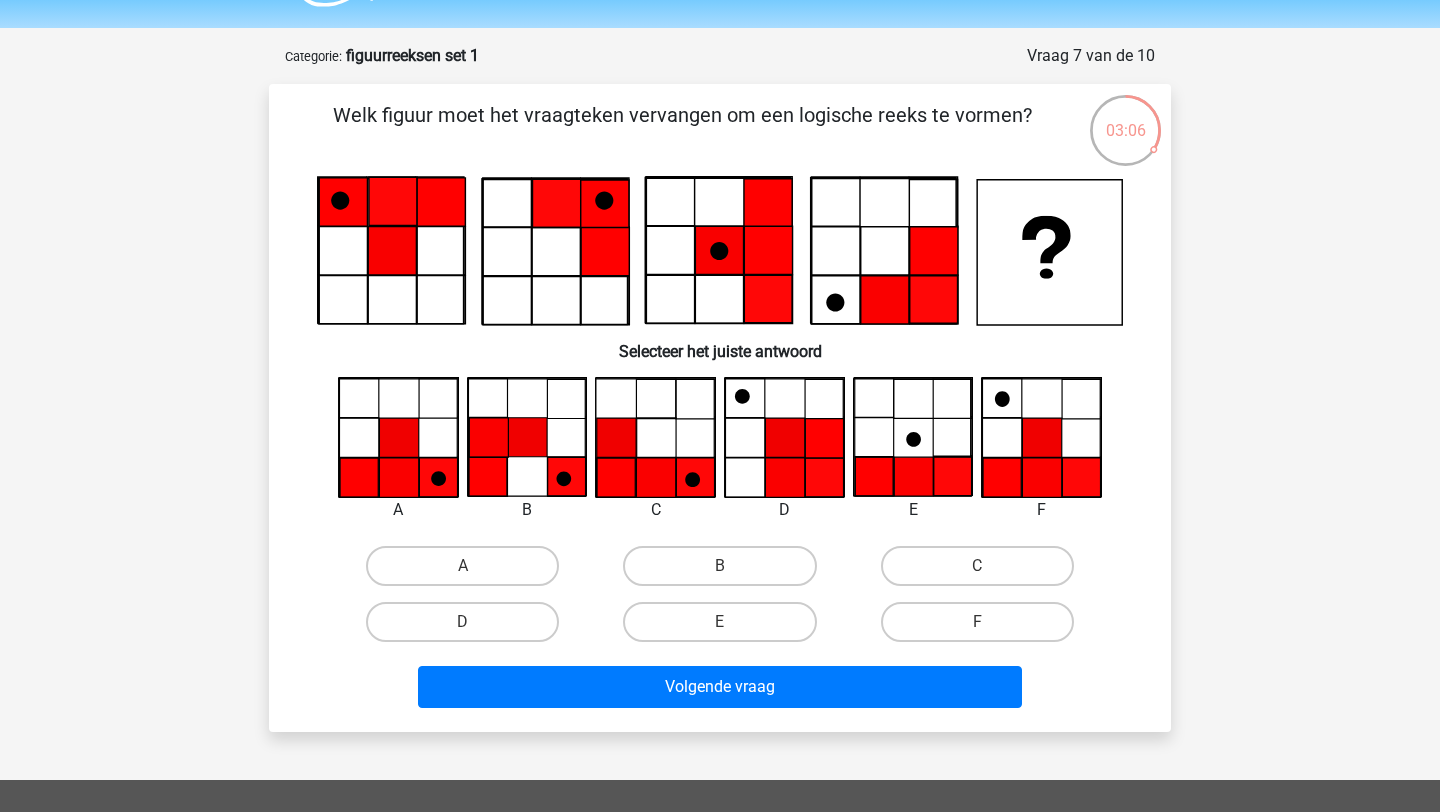 scroll, scrollTop: 54, scrollLeft: 0, axis: vertical 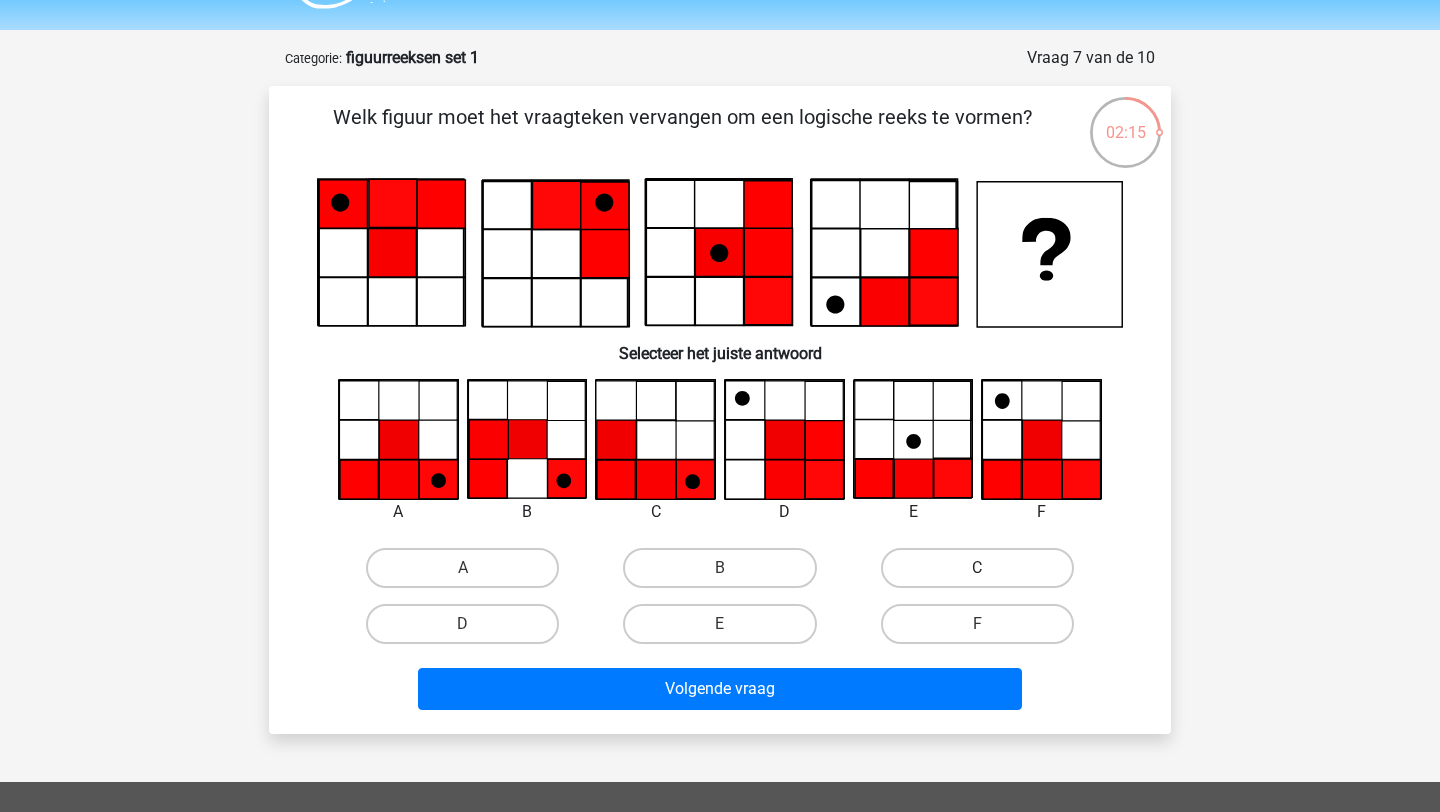 click on "C" at bounding box center [977, 568] 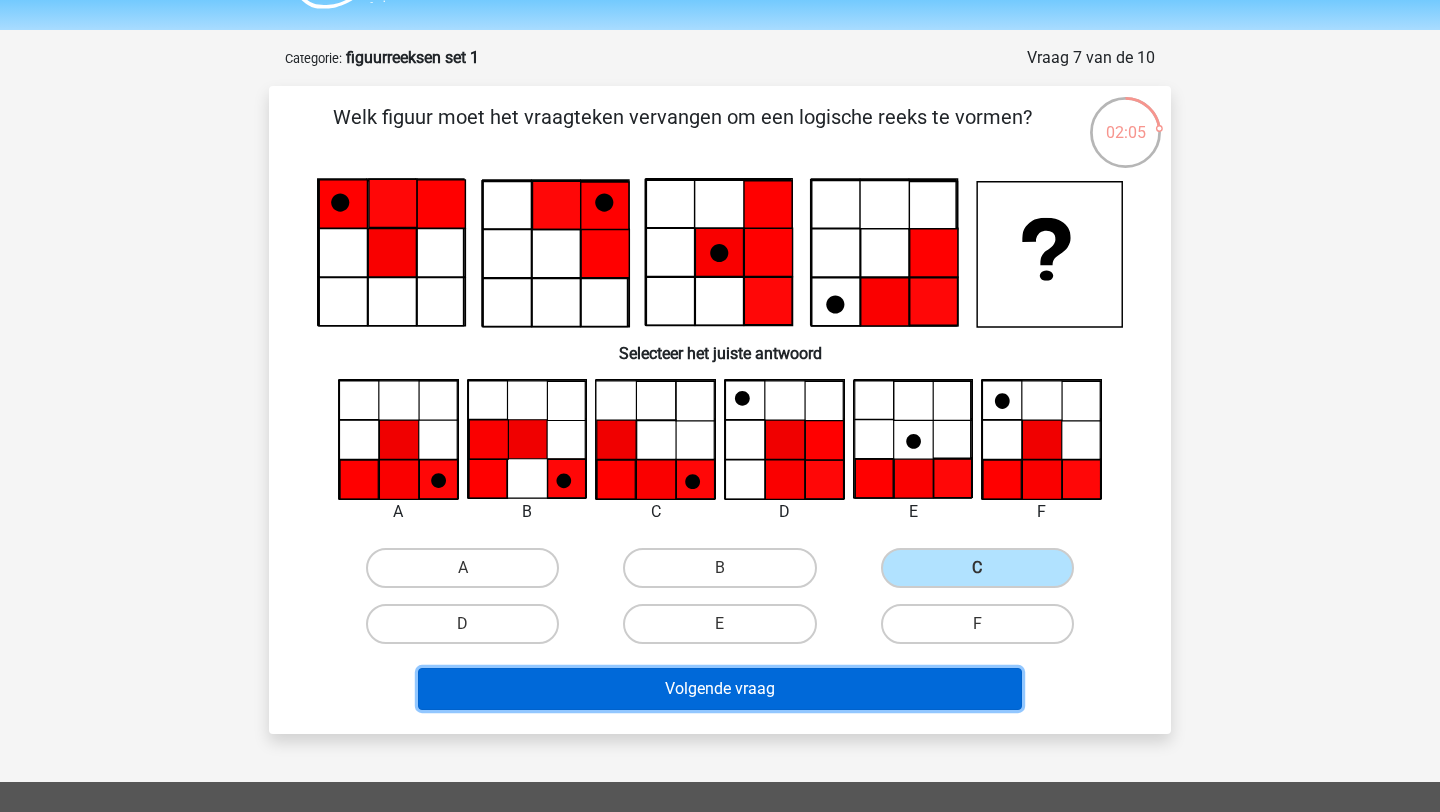 click on "Volgende vraag" at bounding box center [720, 689] 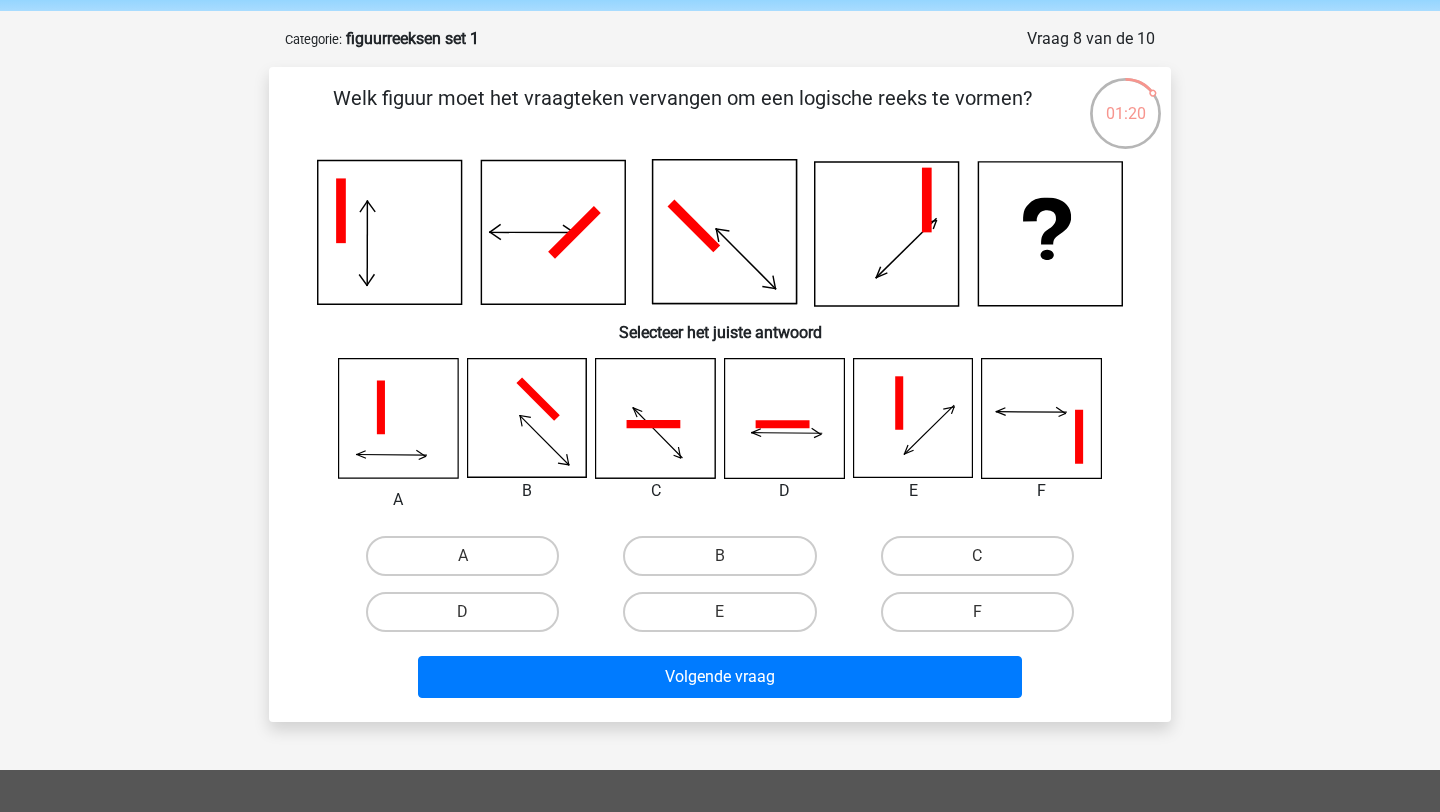 scroll, scrollTop: 80, scrollLeft: 0, axis: vertical 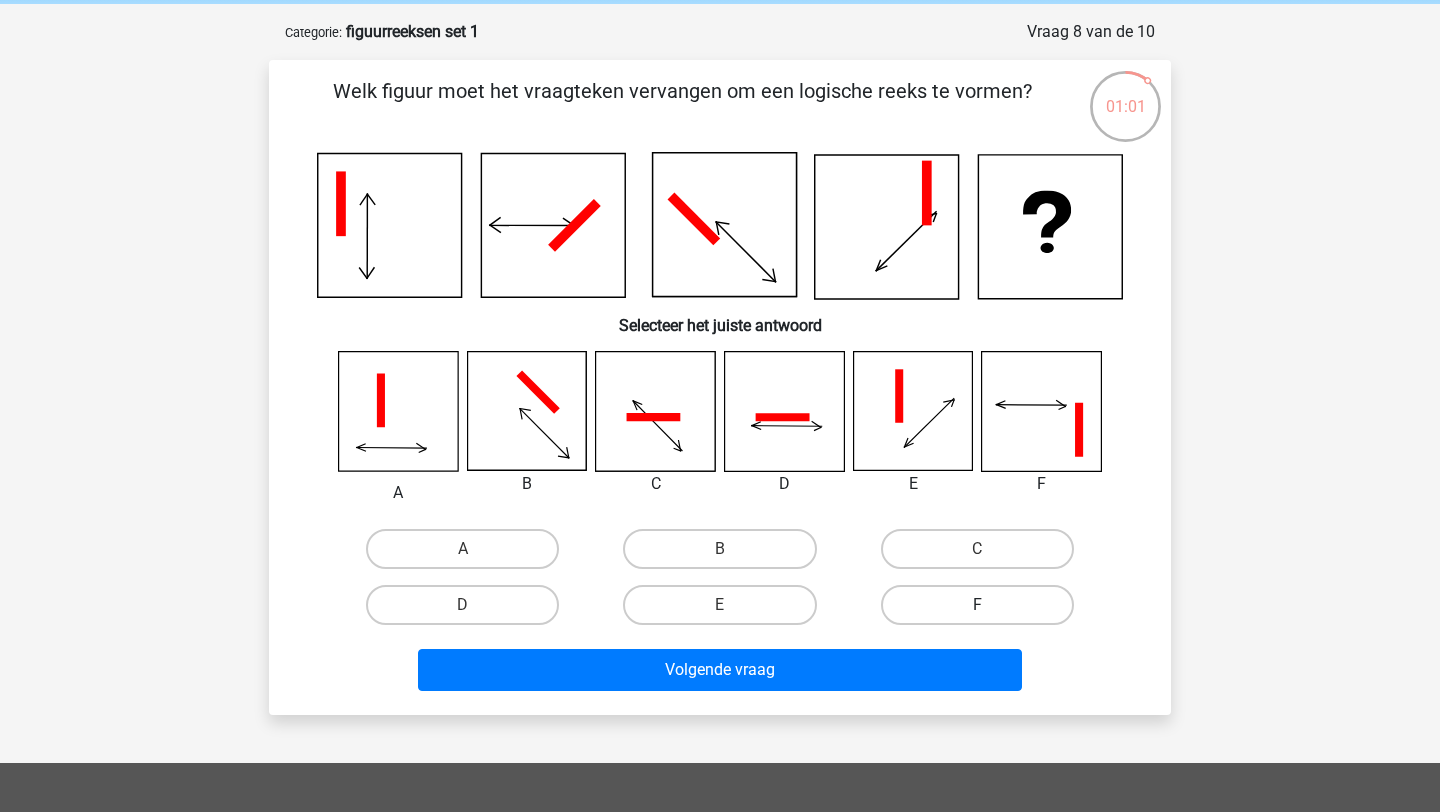click on "F" at bounding box center (977, 605) 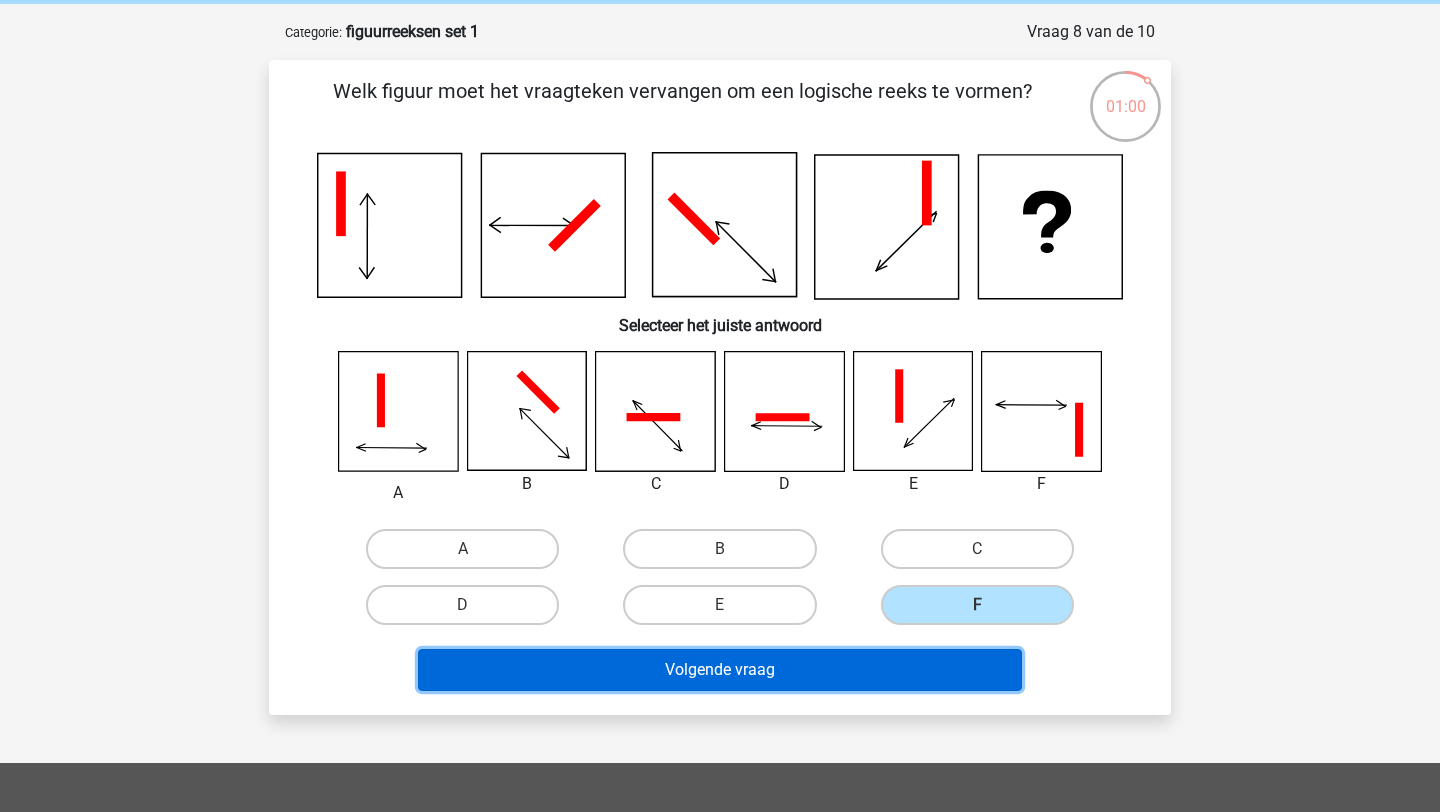click on "Volgende vraag" at bounding box center (720, 670) 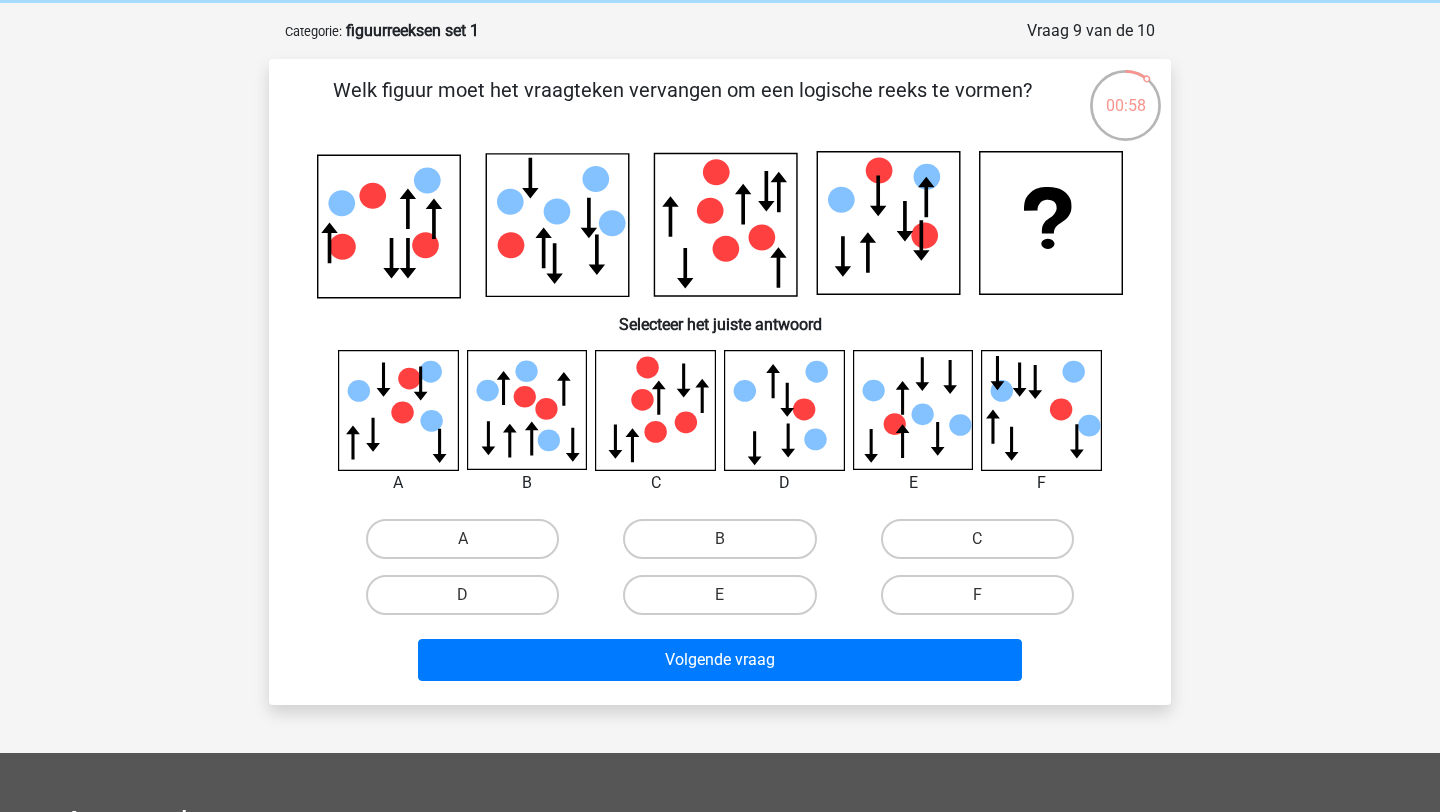 scroll, scrollTop: 77, scrollLeft: 0, axis: vertical 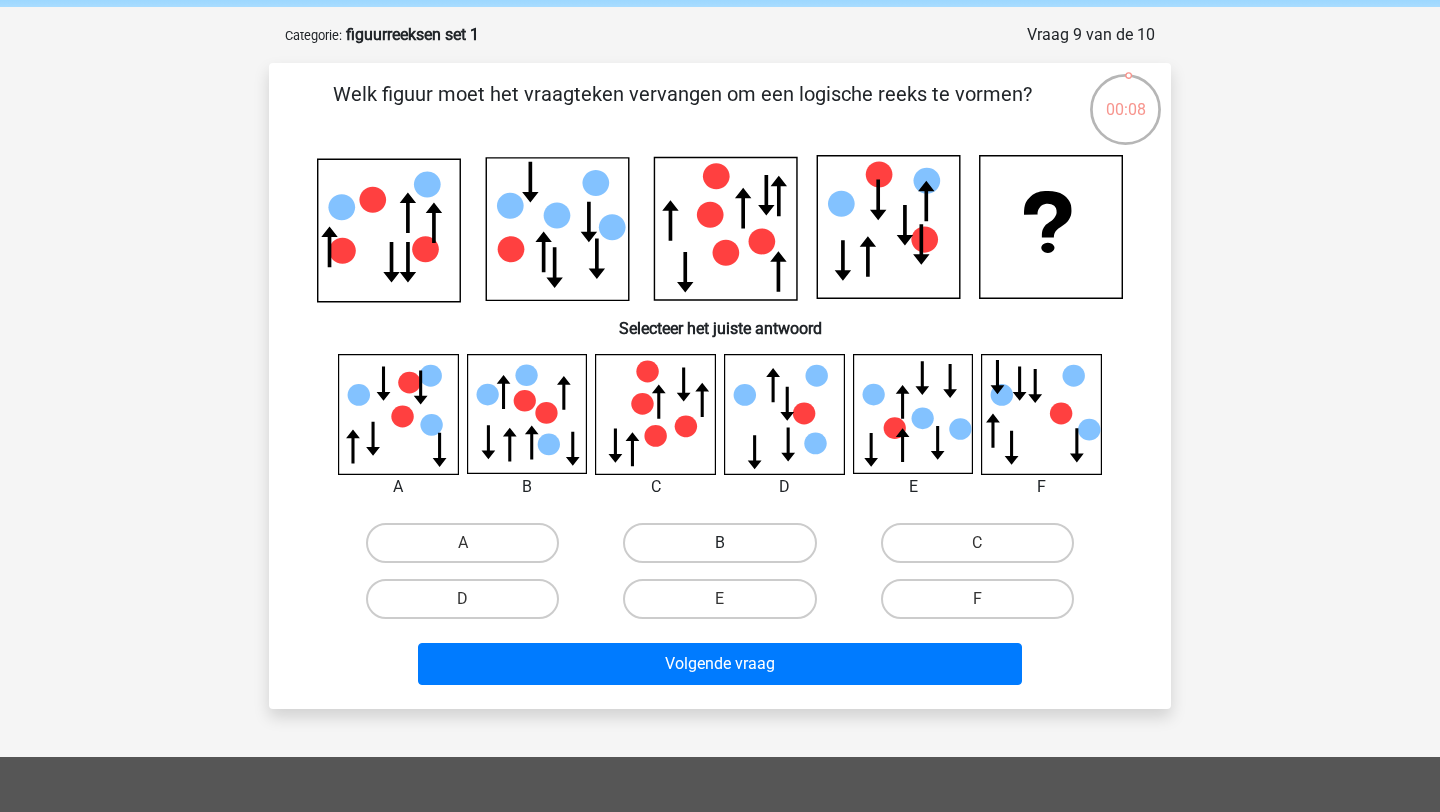 click on "B" at bounding box center (719, 543) 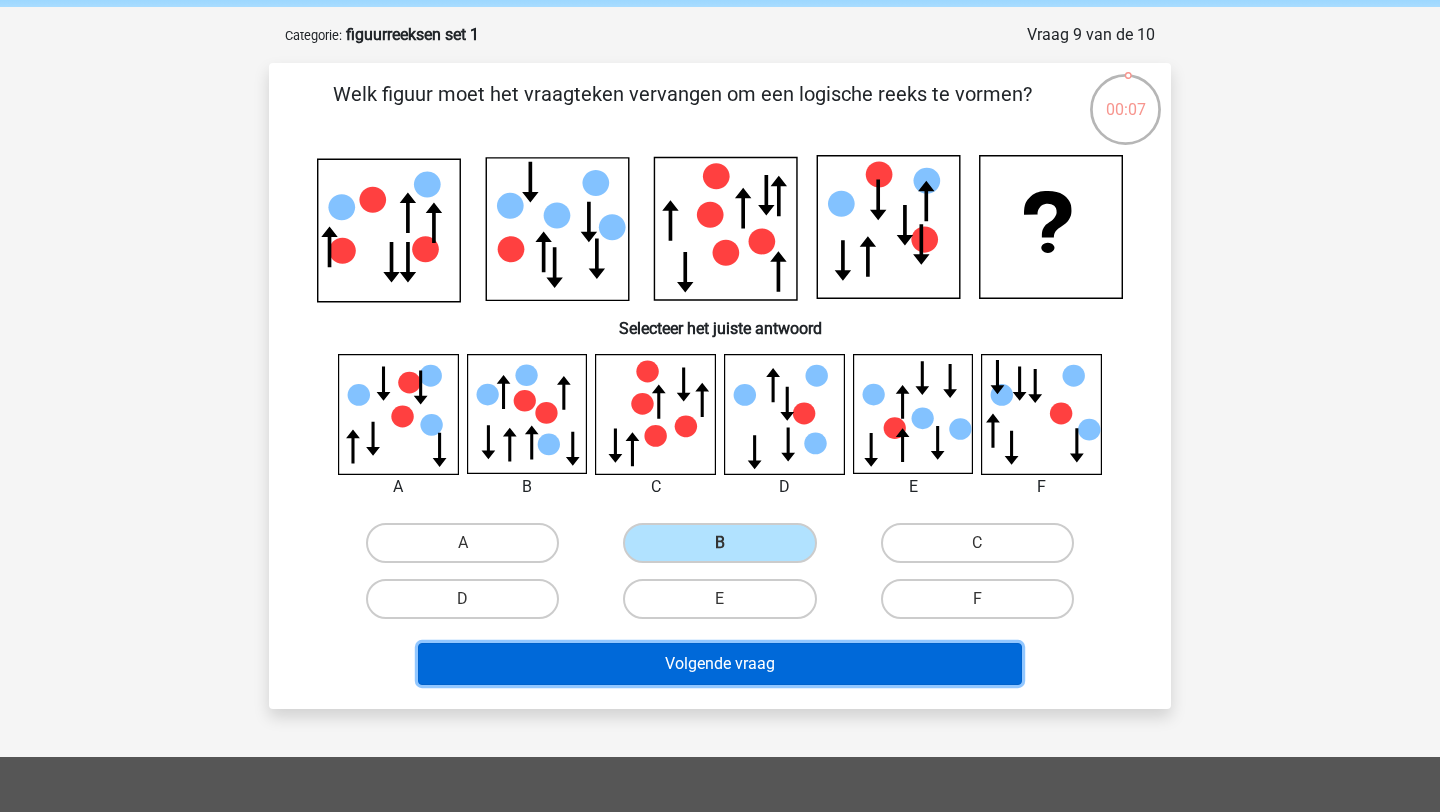 click on "Volgende vraag" at bounding box center [720, 664] 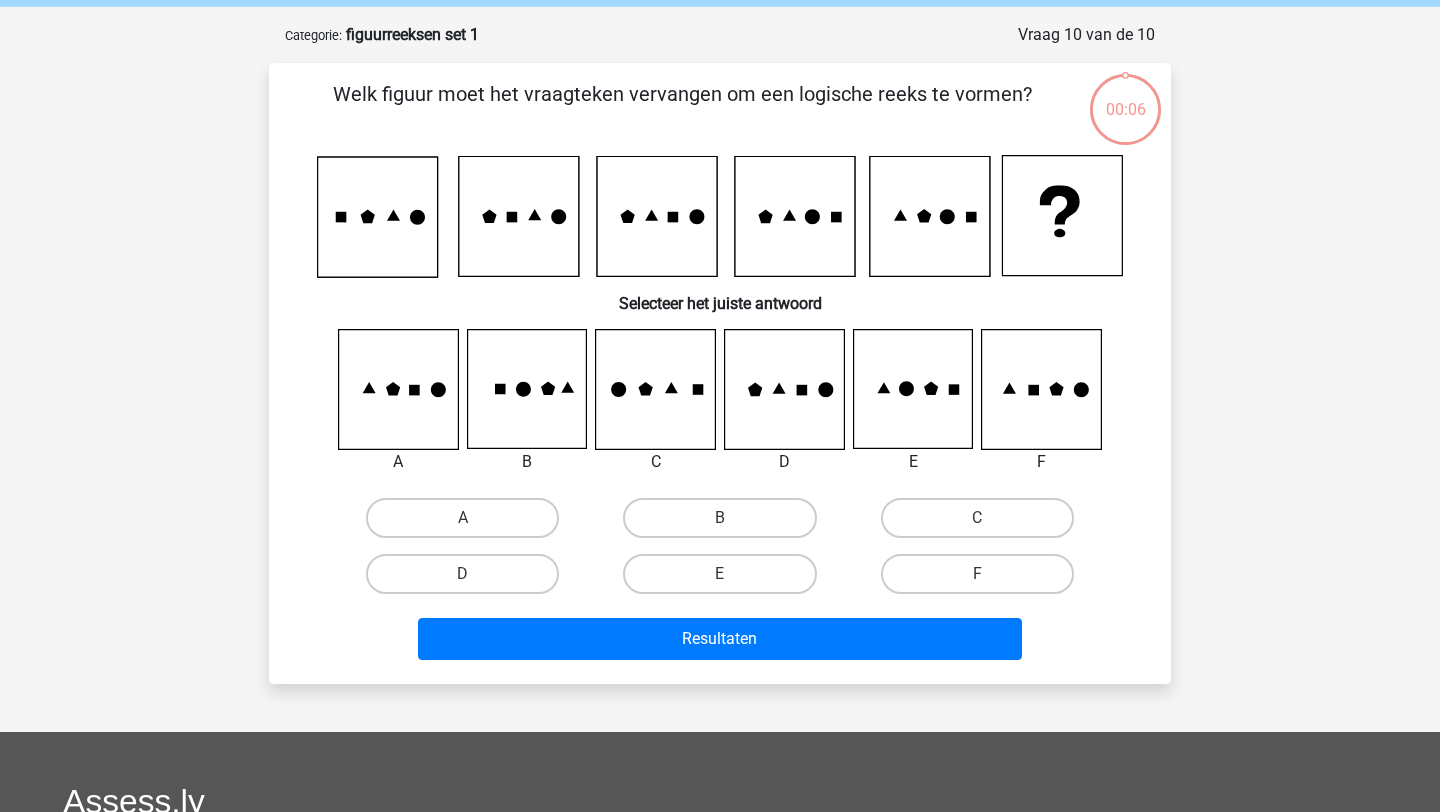 scroll, scrollTop: 100, scrollLeft: 0, axis: vertical 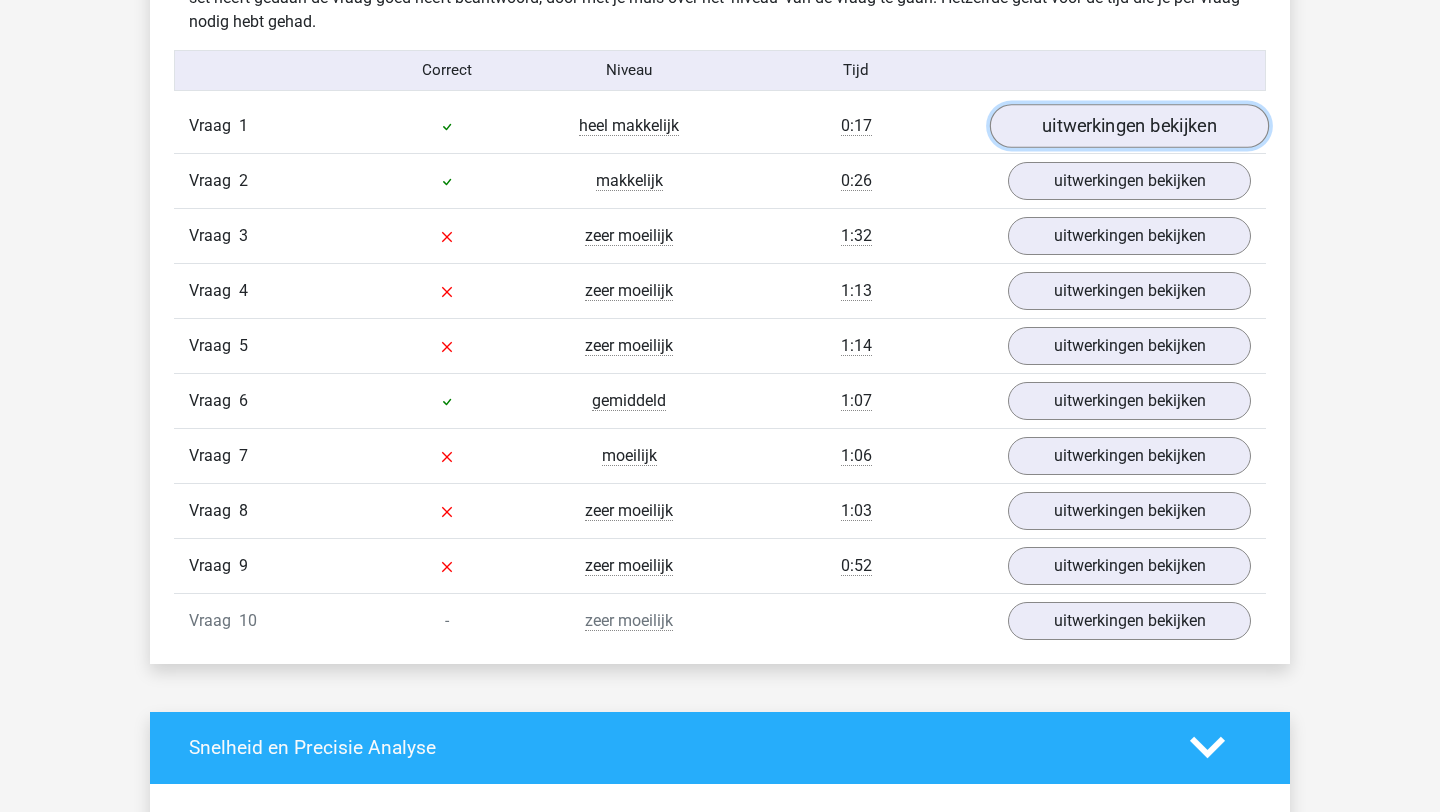 click on "uitwerkingen bekijken" at bounding box center (1129, 126) 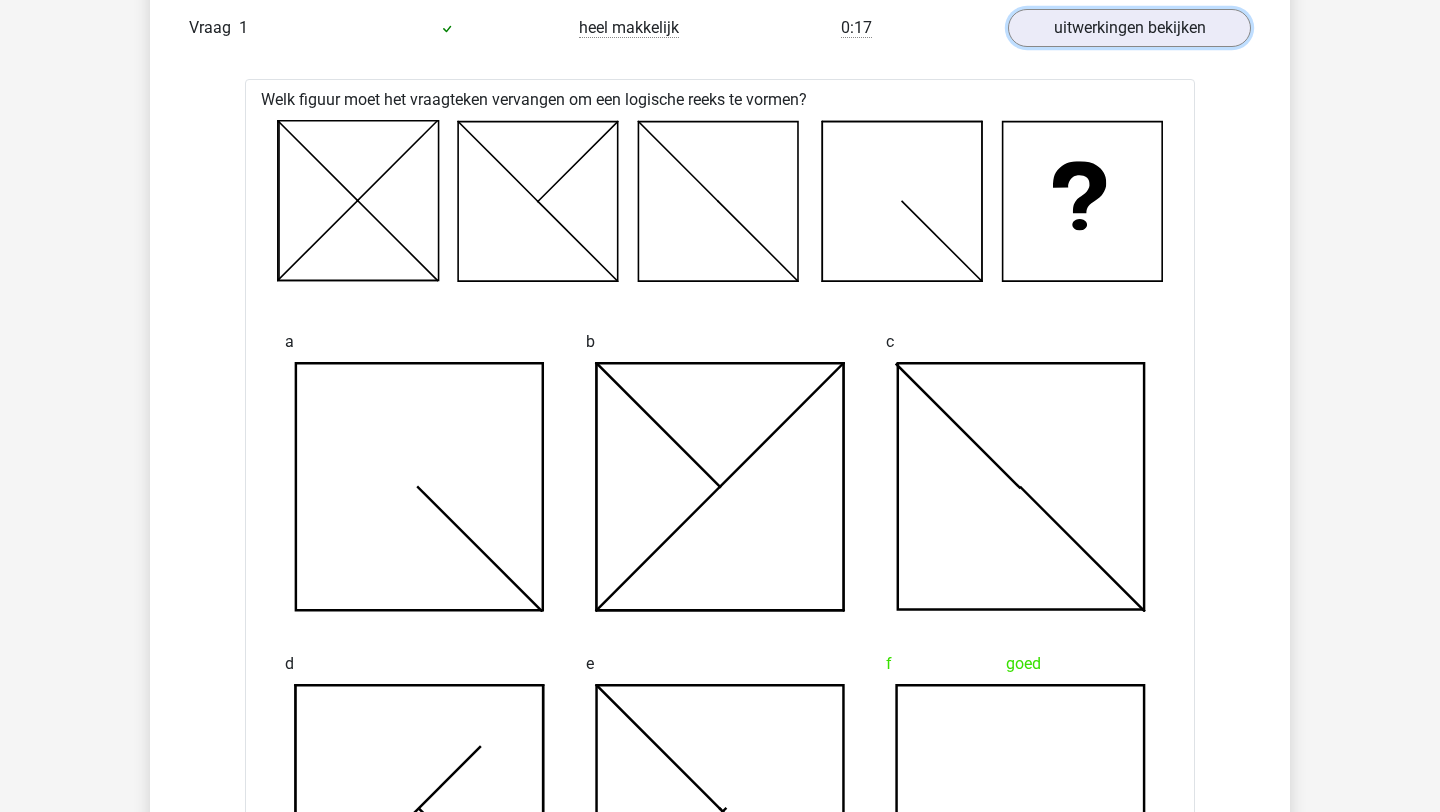 scroll, scrollTop: 1727, scrollLeft: 0, axis: vertical 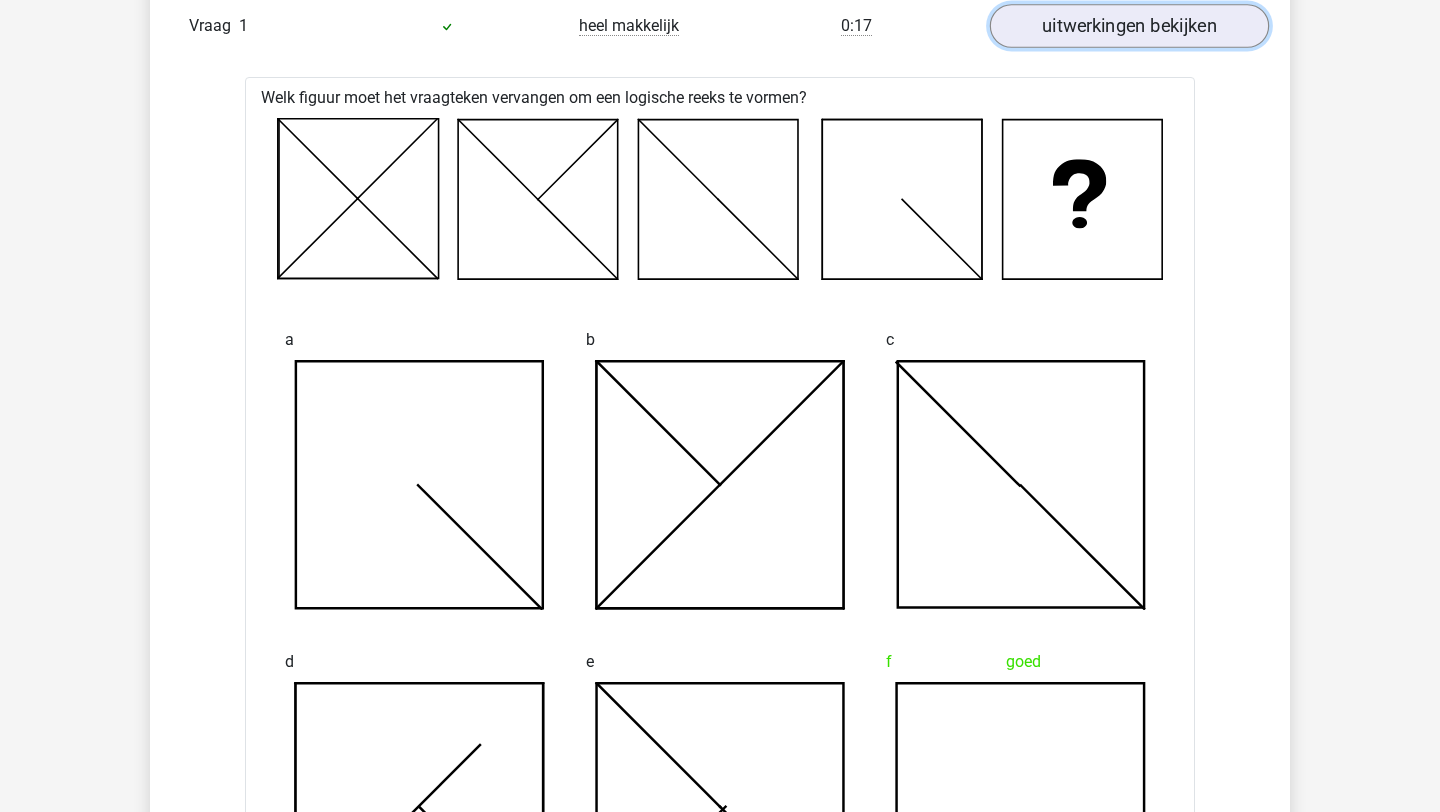 click on "uitwerkingen bekijken" at bounding box center (1129, 26) 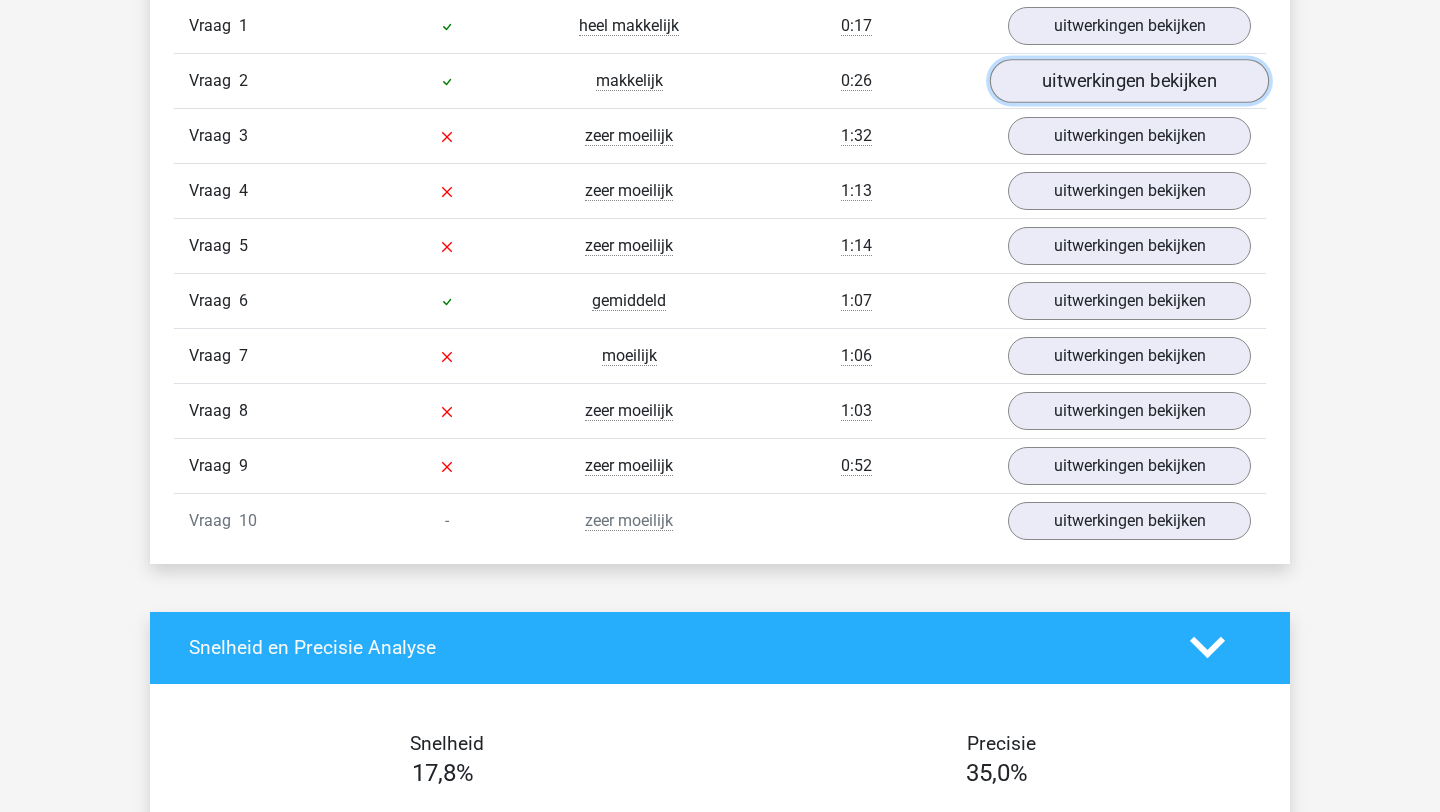 click on "uitwerkingen bekijken" at bounding box center [1129, 81] 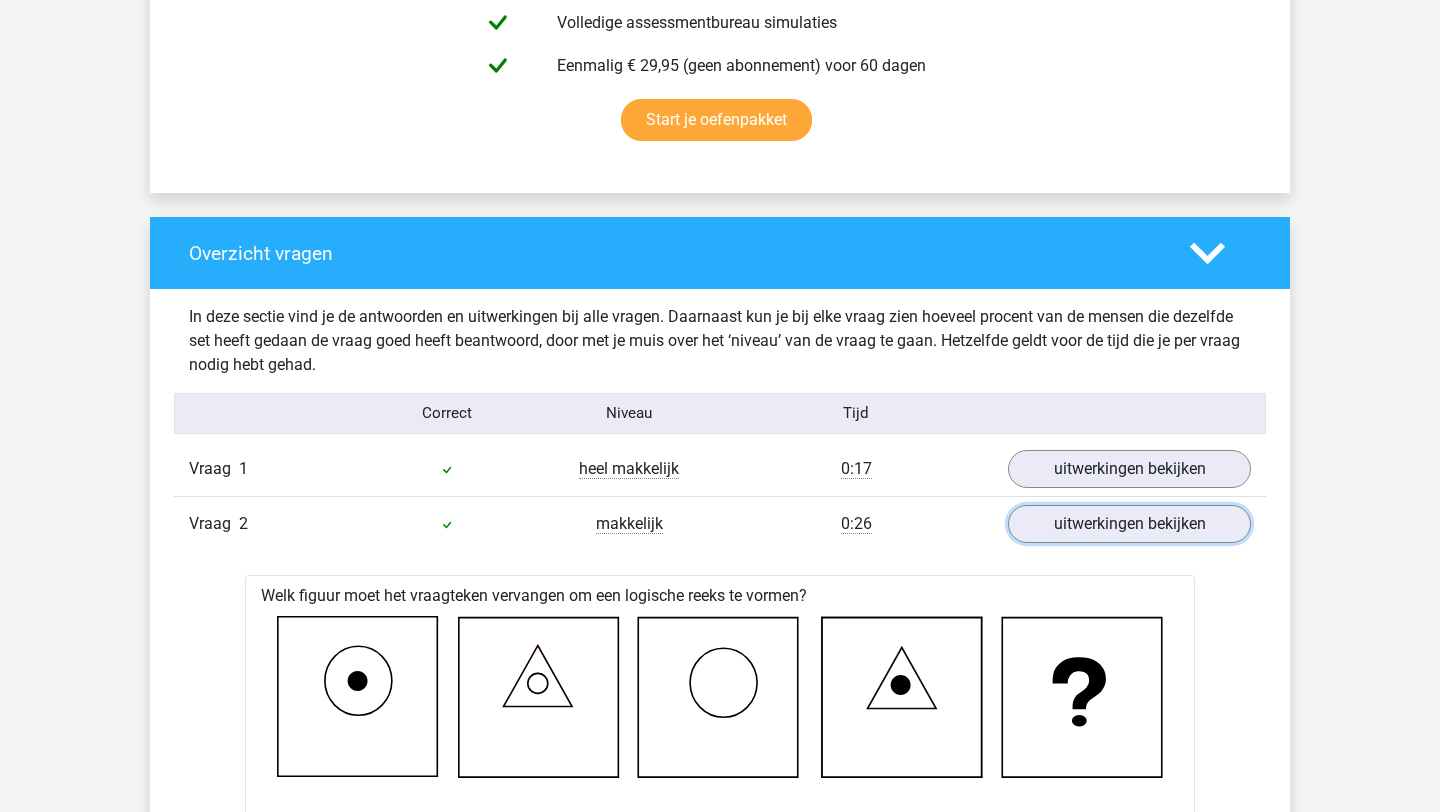 scroll, scrollTop: 1308, scrollLeft: 0, axis: vertical 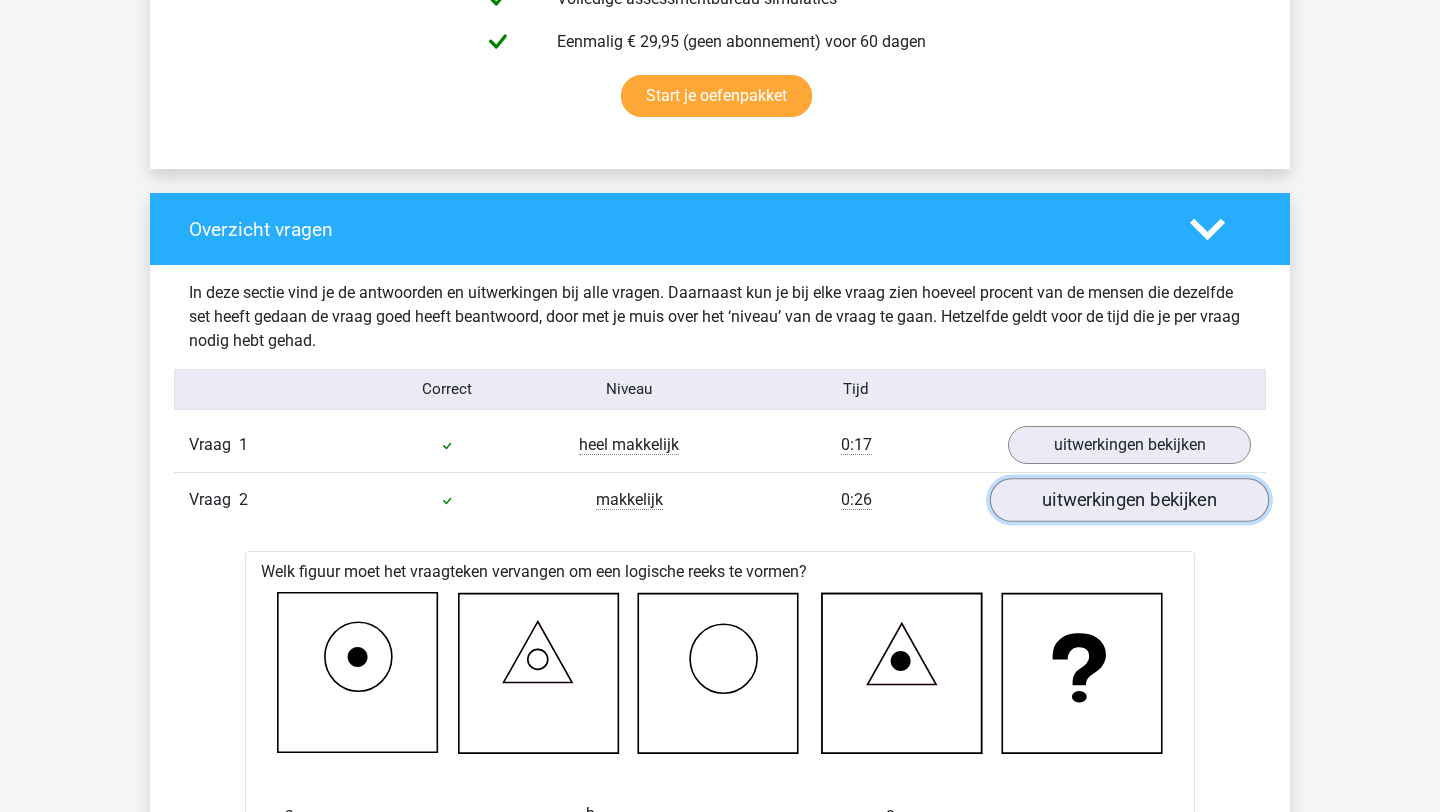 click on "uitwerkingen bekijken" at bounding box center [1129, 500] 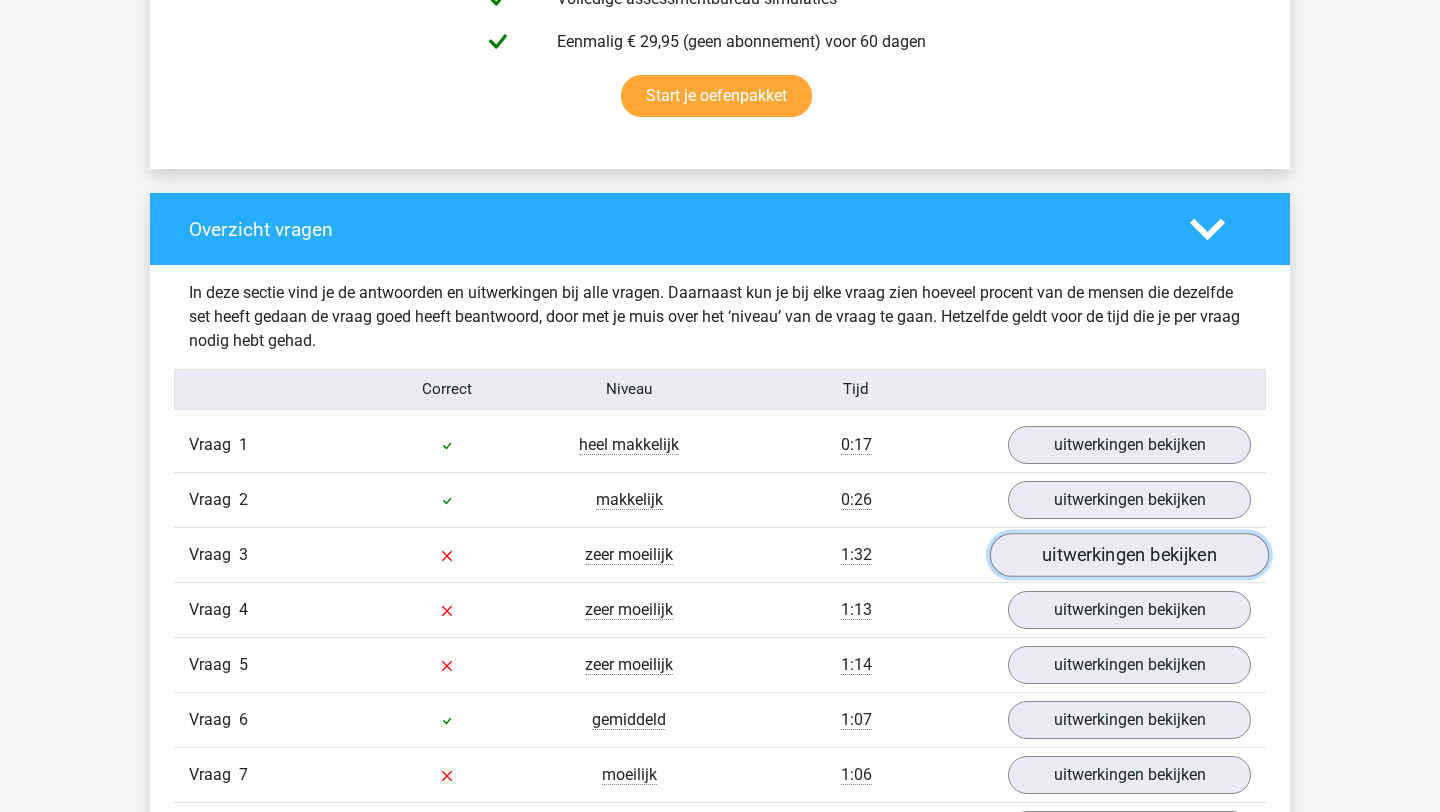 click on "uitwerkingen bekijken" at bounding box center (1129, 555) 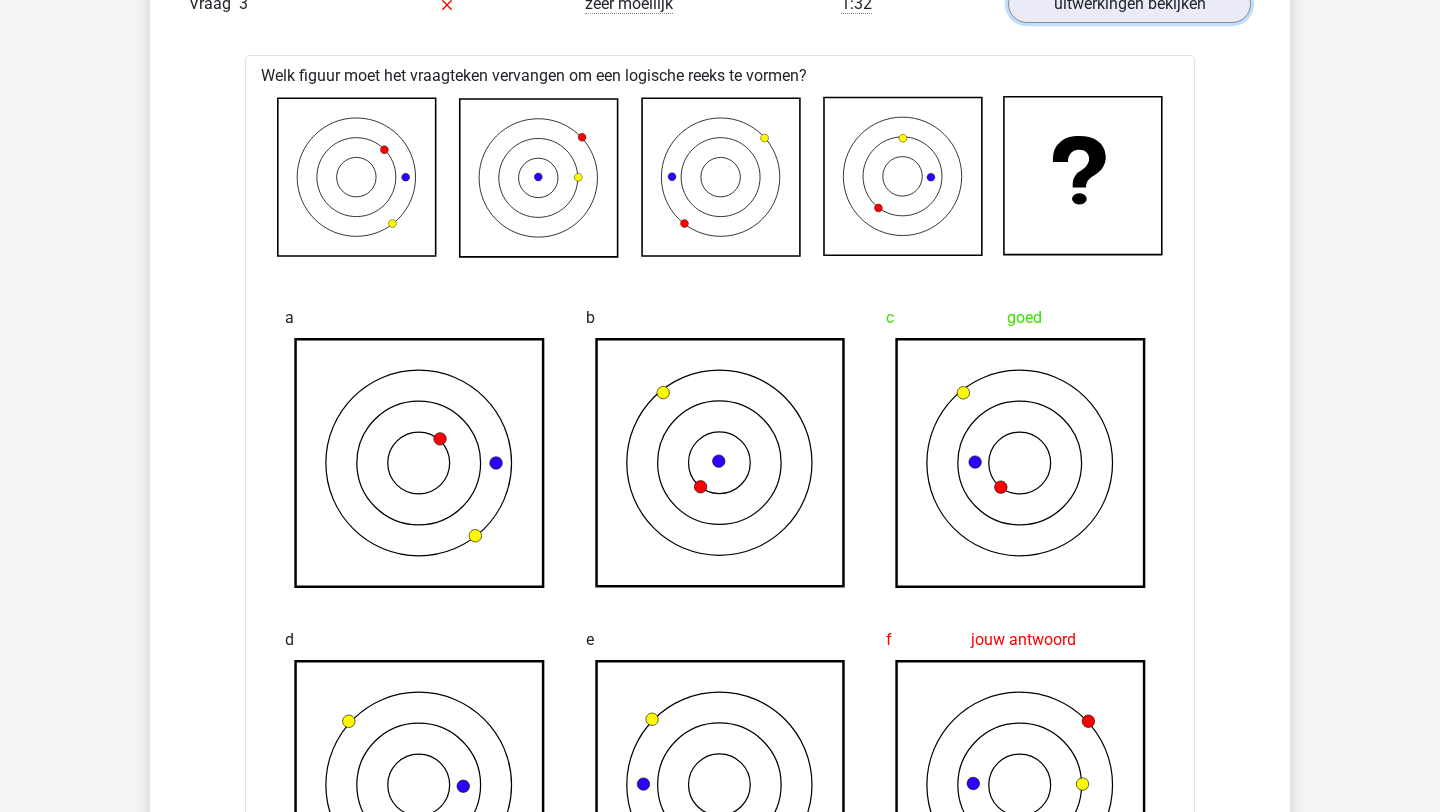 scroll, scrollTop: 1857, scrollLeft: 0, axis: vertical 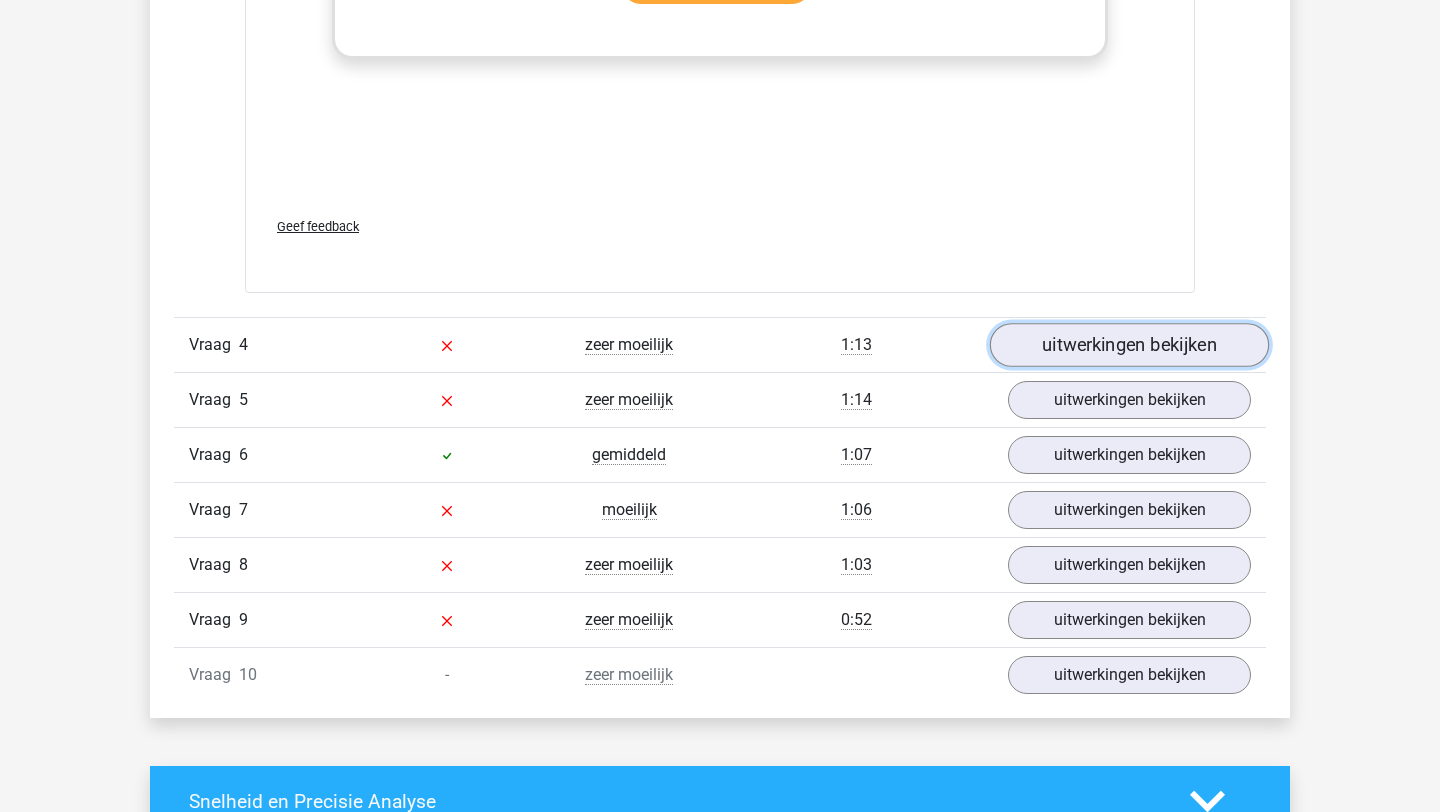 click on "uitwerkingen bekijken" at bounding box center (1129, 345) 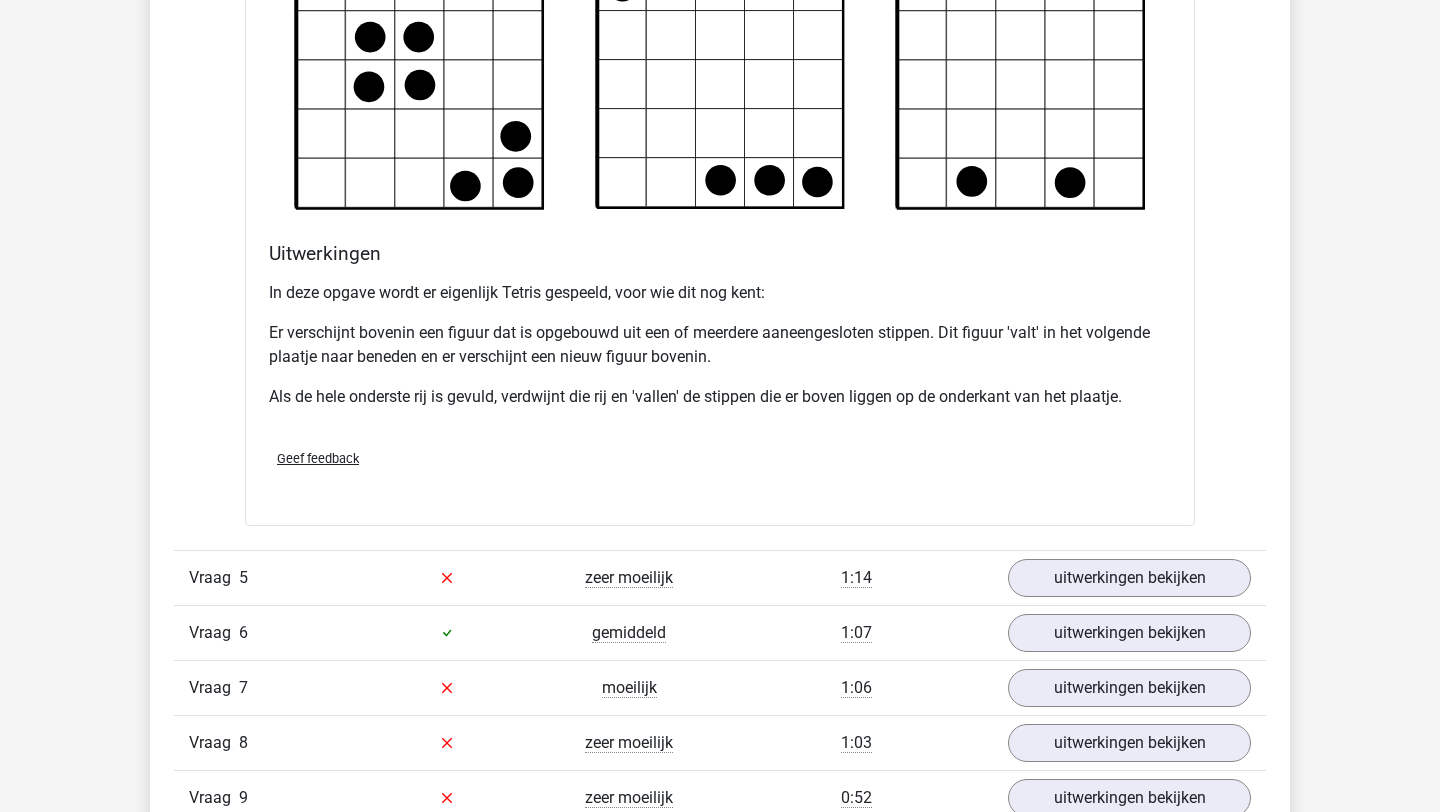 scroll, scrollTop: 4267, scrollLeft: 0, axis: vertical 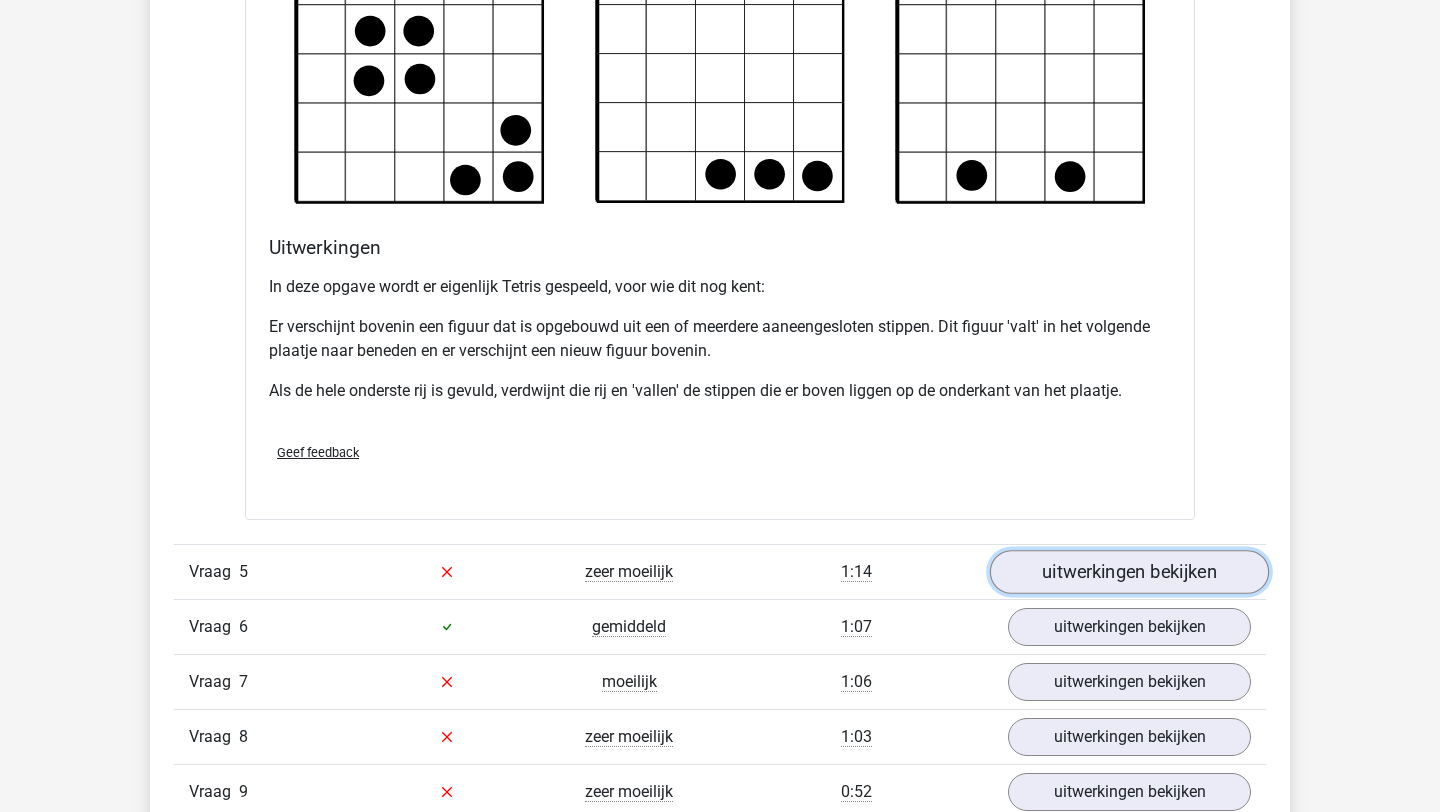 click on "uitwerkingen bekijken" at bounding box center [1129, 572] 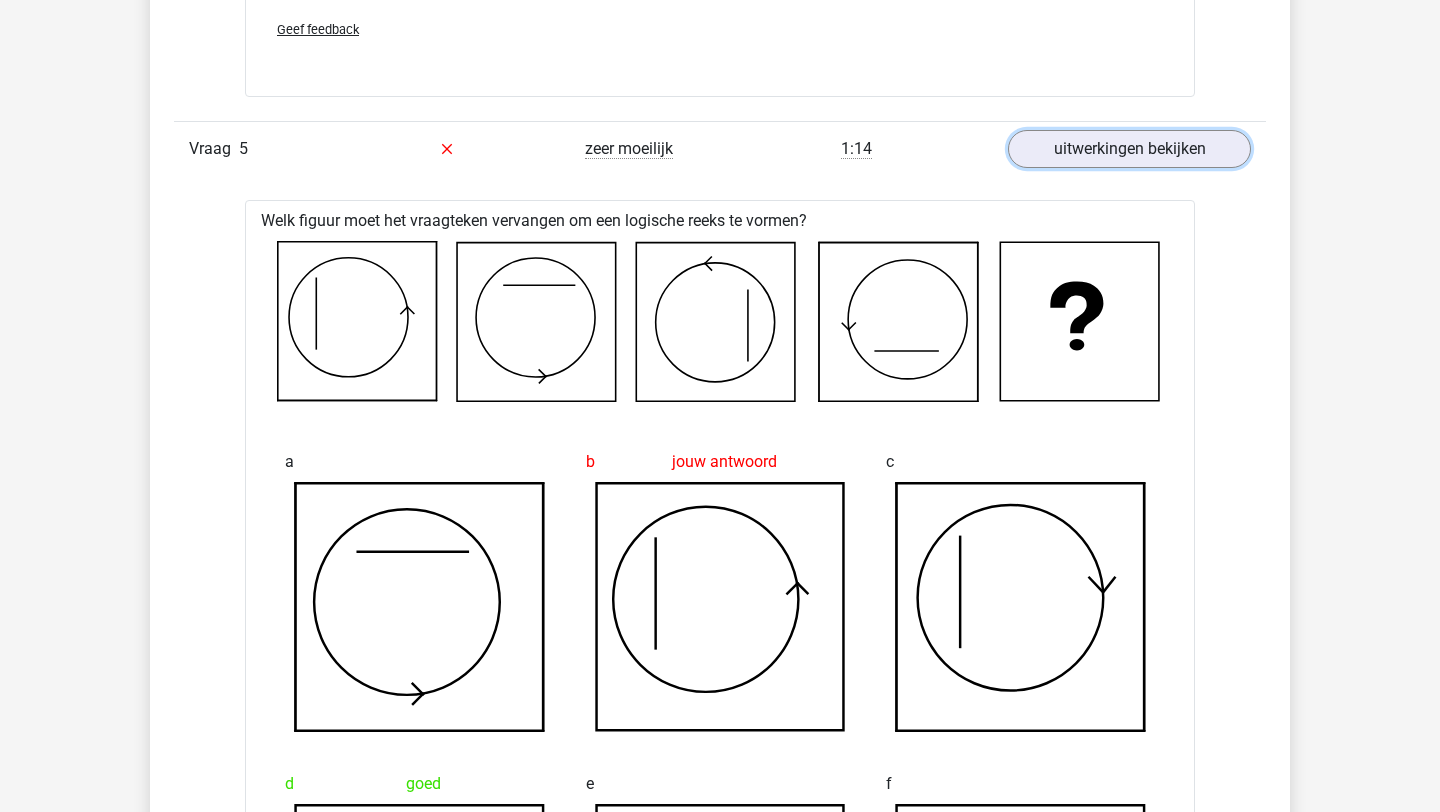 scroll, scrollTop: 4678, scrollLeft: 0, axis: vertical 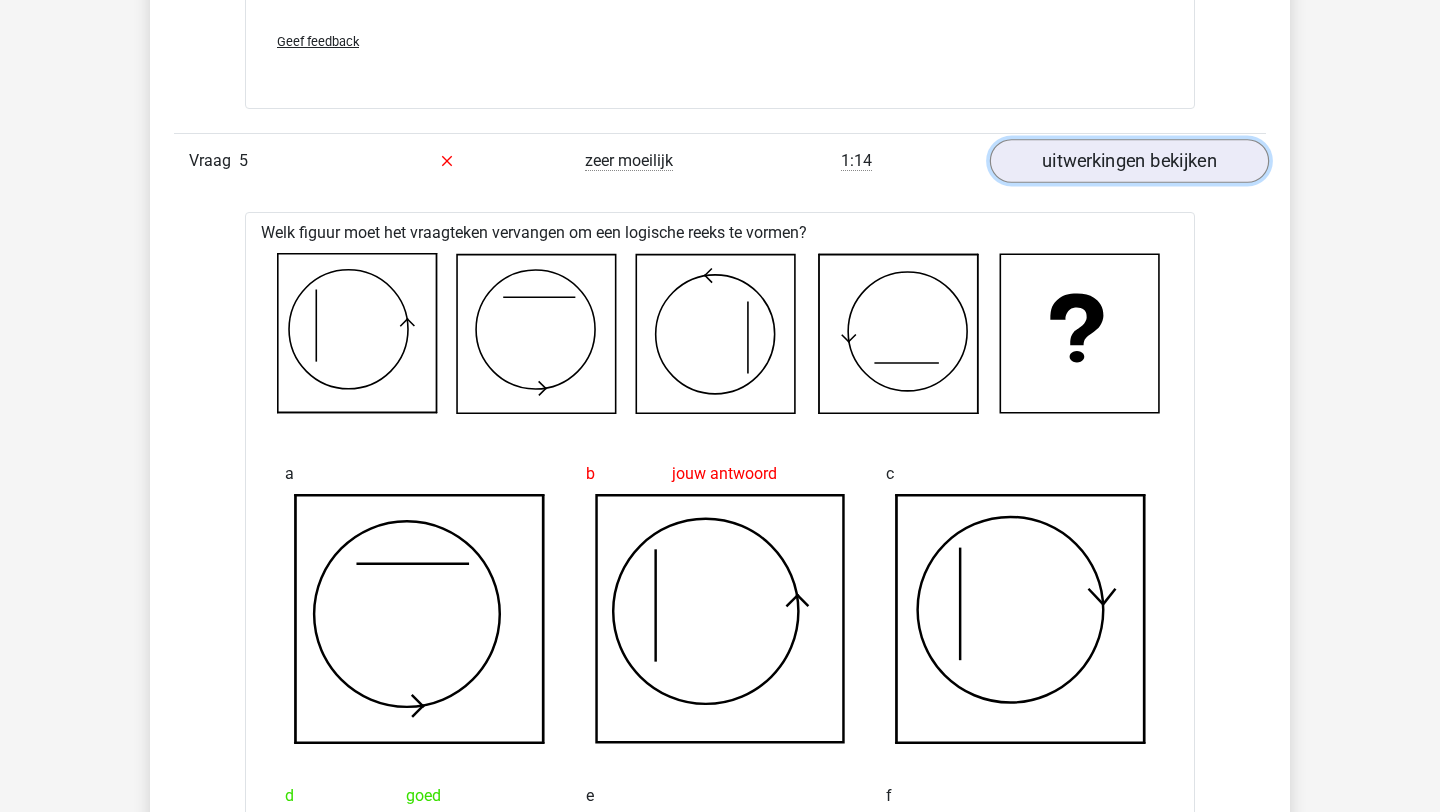 click on "uitwerkingen bekijken" at bounding box center [1129, 161] 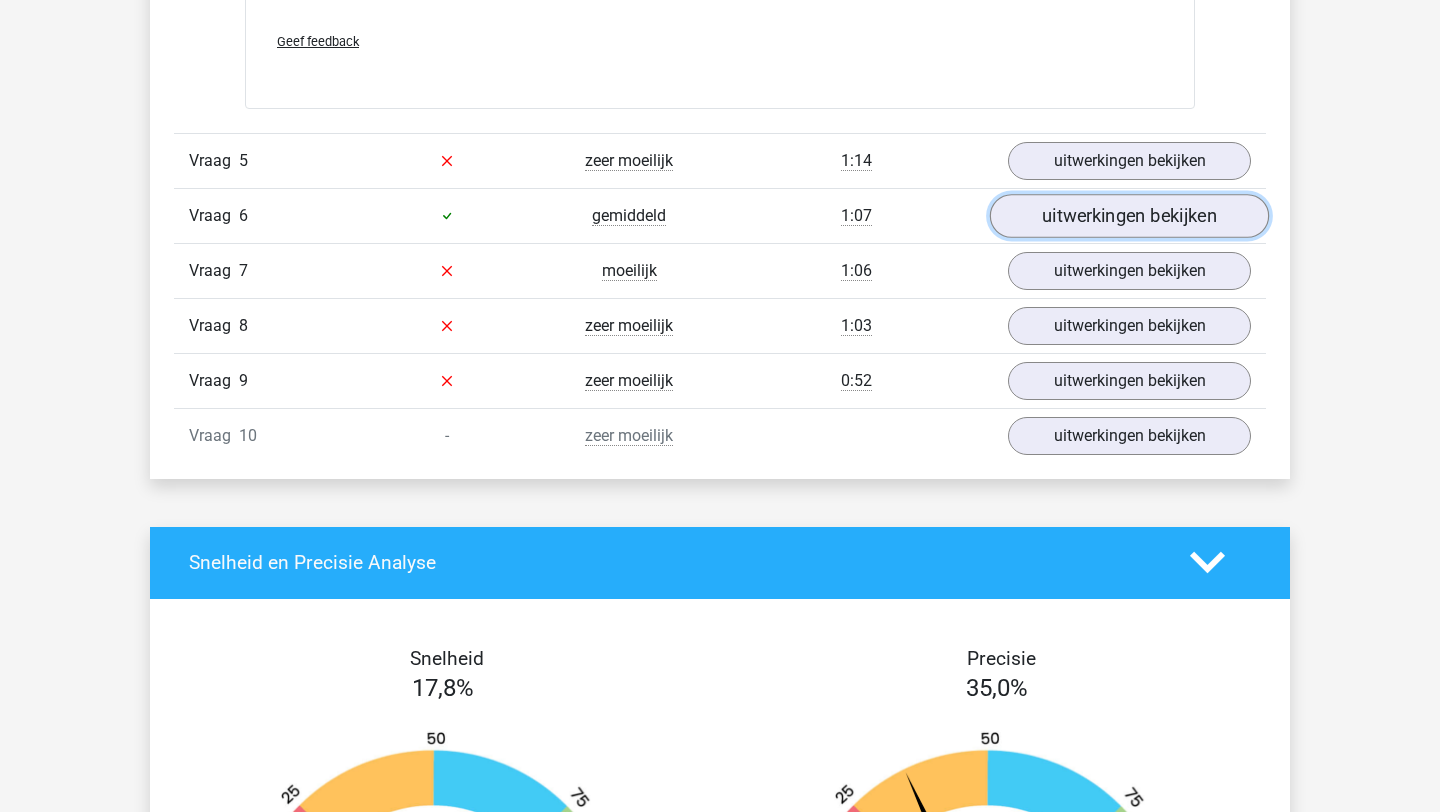 click on "uitwerkingen bekijken" at bounding box center (1129, 216) 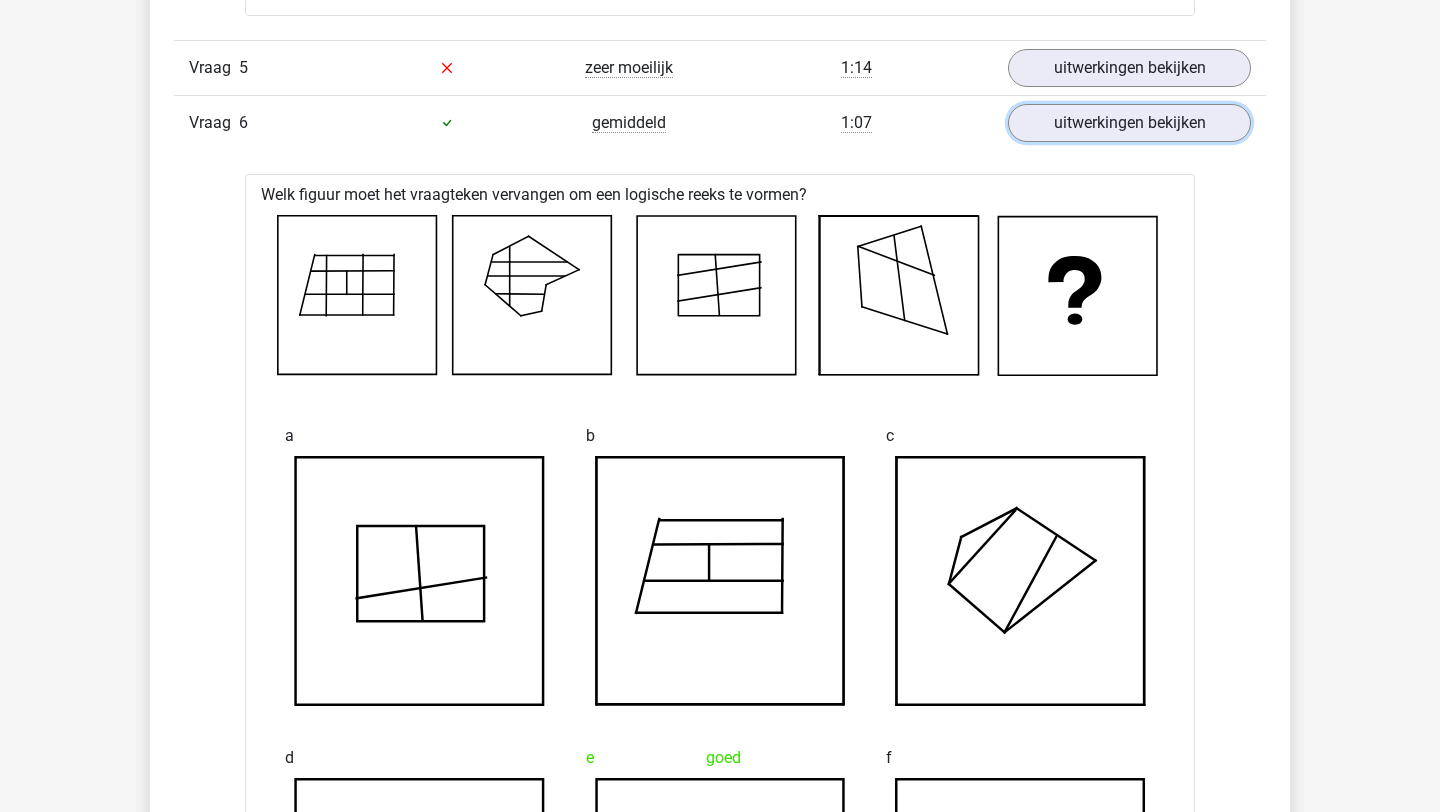 scroll, scrollTop: 4641, scrollLeft: 0, axis: vertical 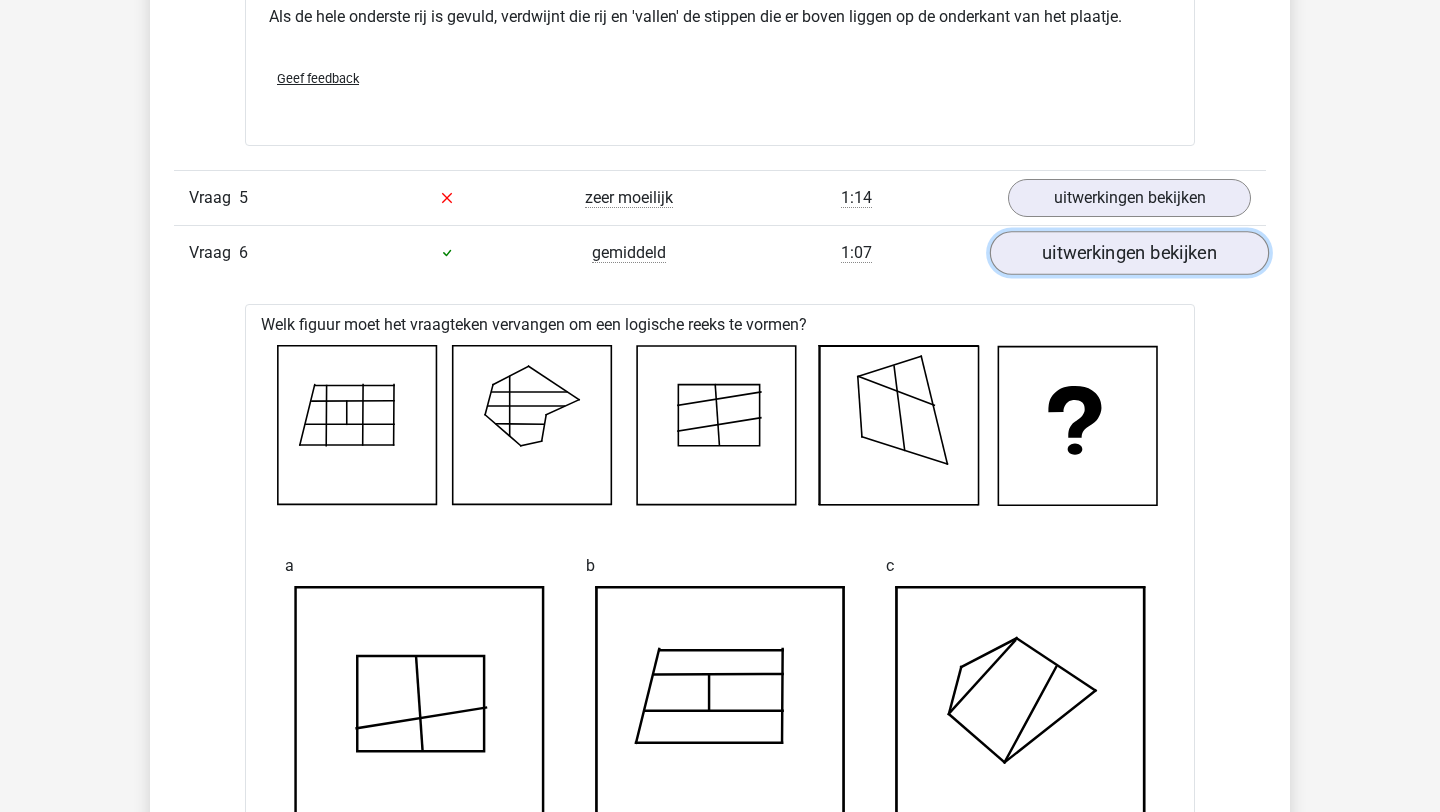 click on "uitwerkingen bekijken" at bounding box center [1129, 253] 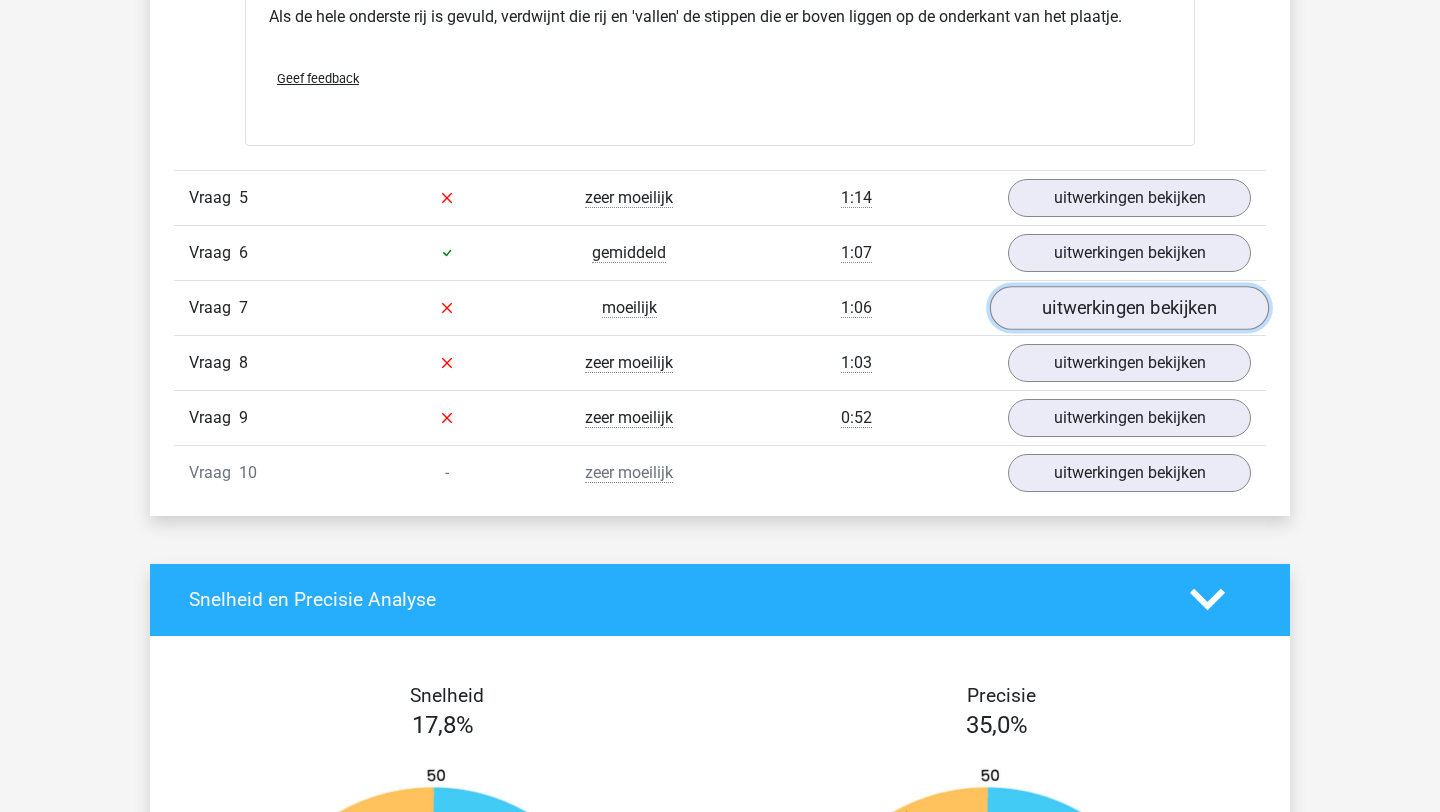 click on "uitwerkingen bekijken" at bounding box center [1129, 308] 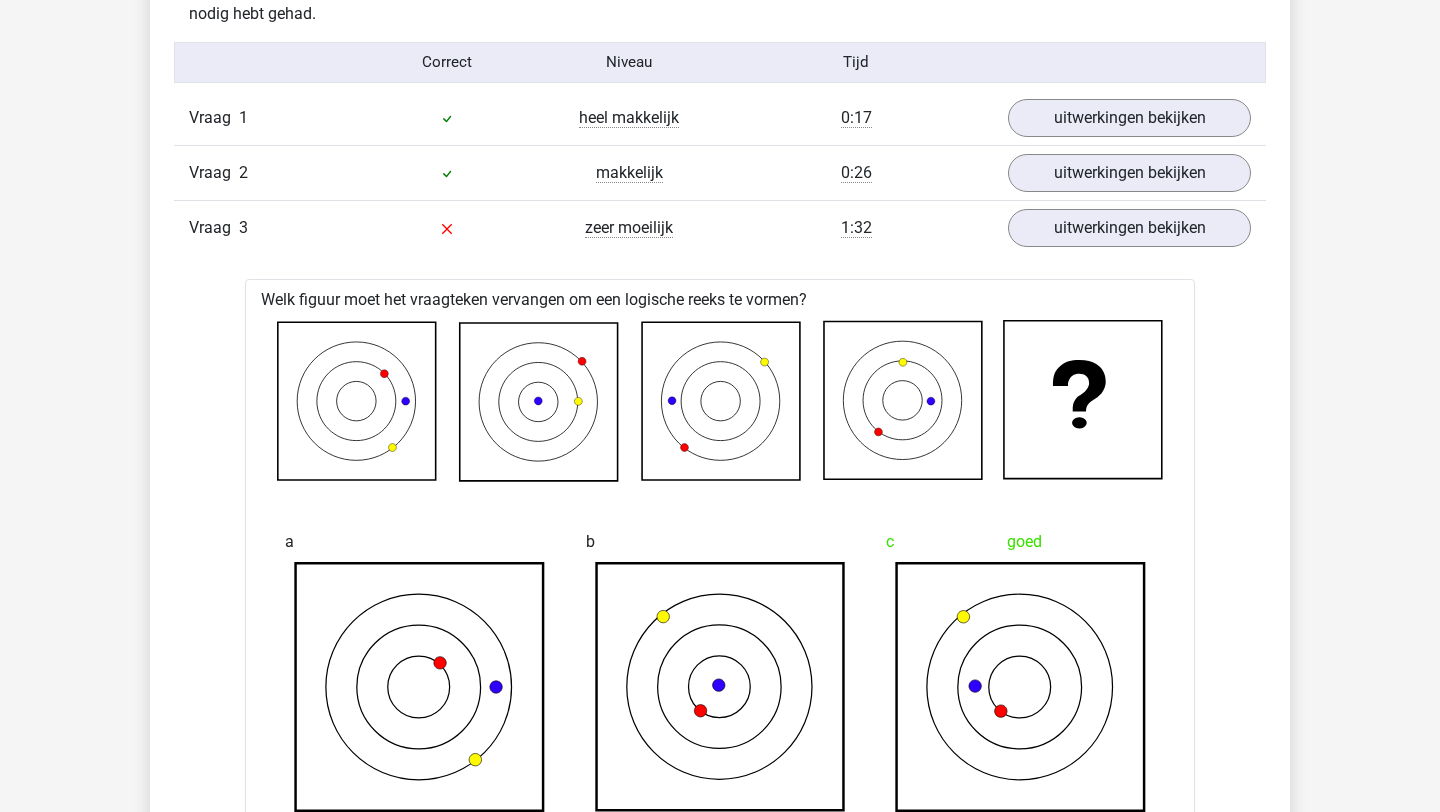 scroll, scrollTop: 1634, scrollLeft: 0, axis: vertical 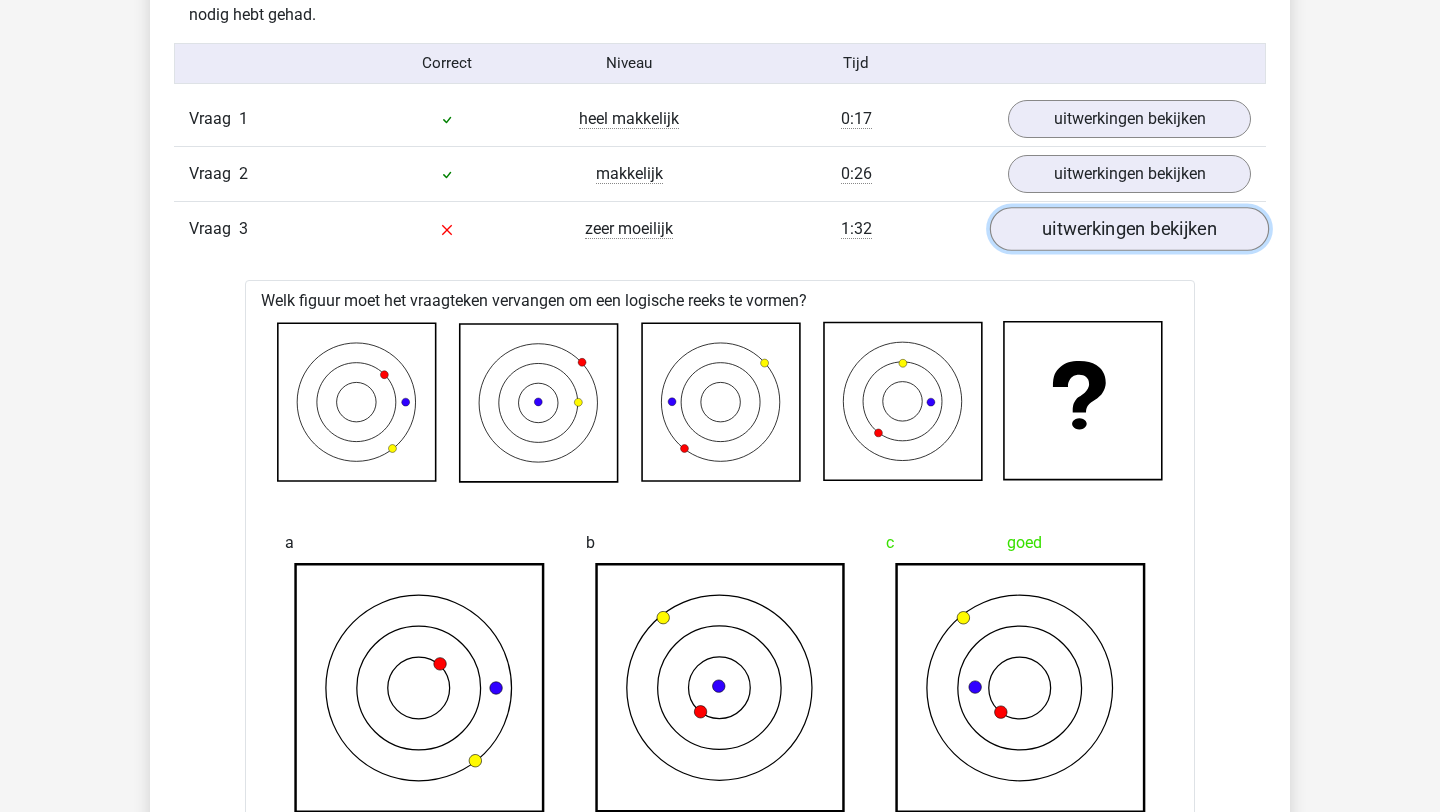click on "uitwerkingen bekijken" at bounding box center [1129, 229] 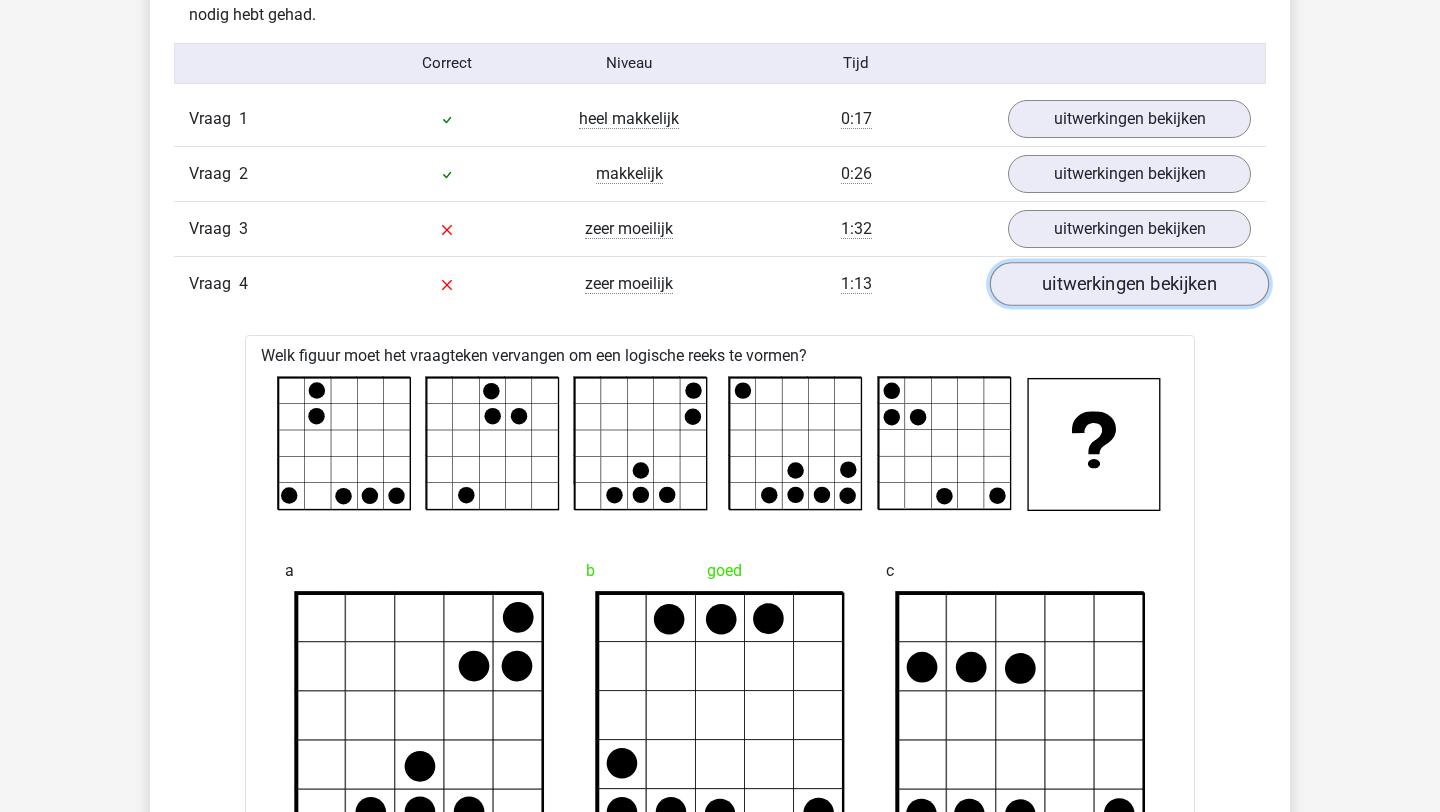 click on "uitwerkingen bekijken" at bounding box center [1129, 284] 